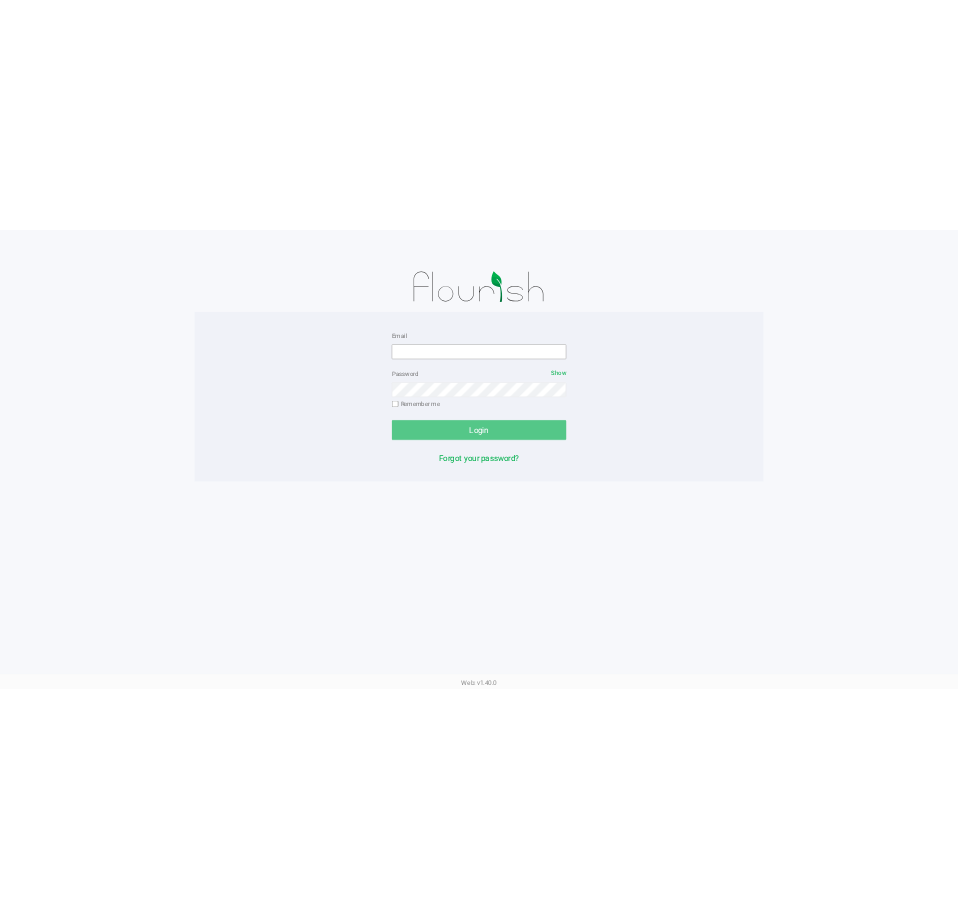 scroll, scrollTop: 0, scrollLeft: 0, axis: both 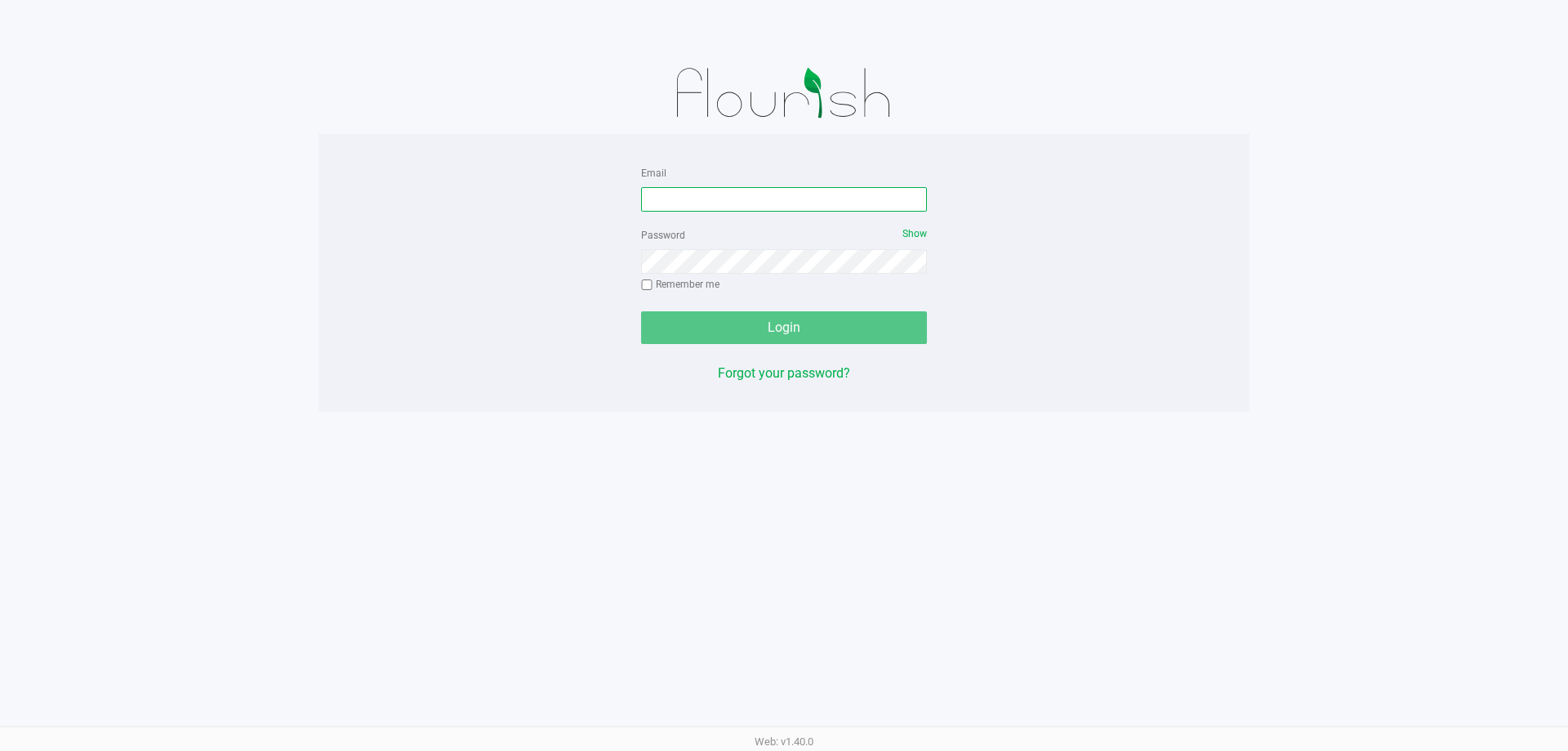 click on "Email" at bounding box center (784, 199) 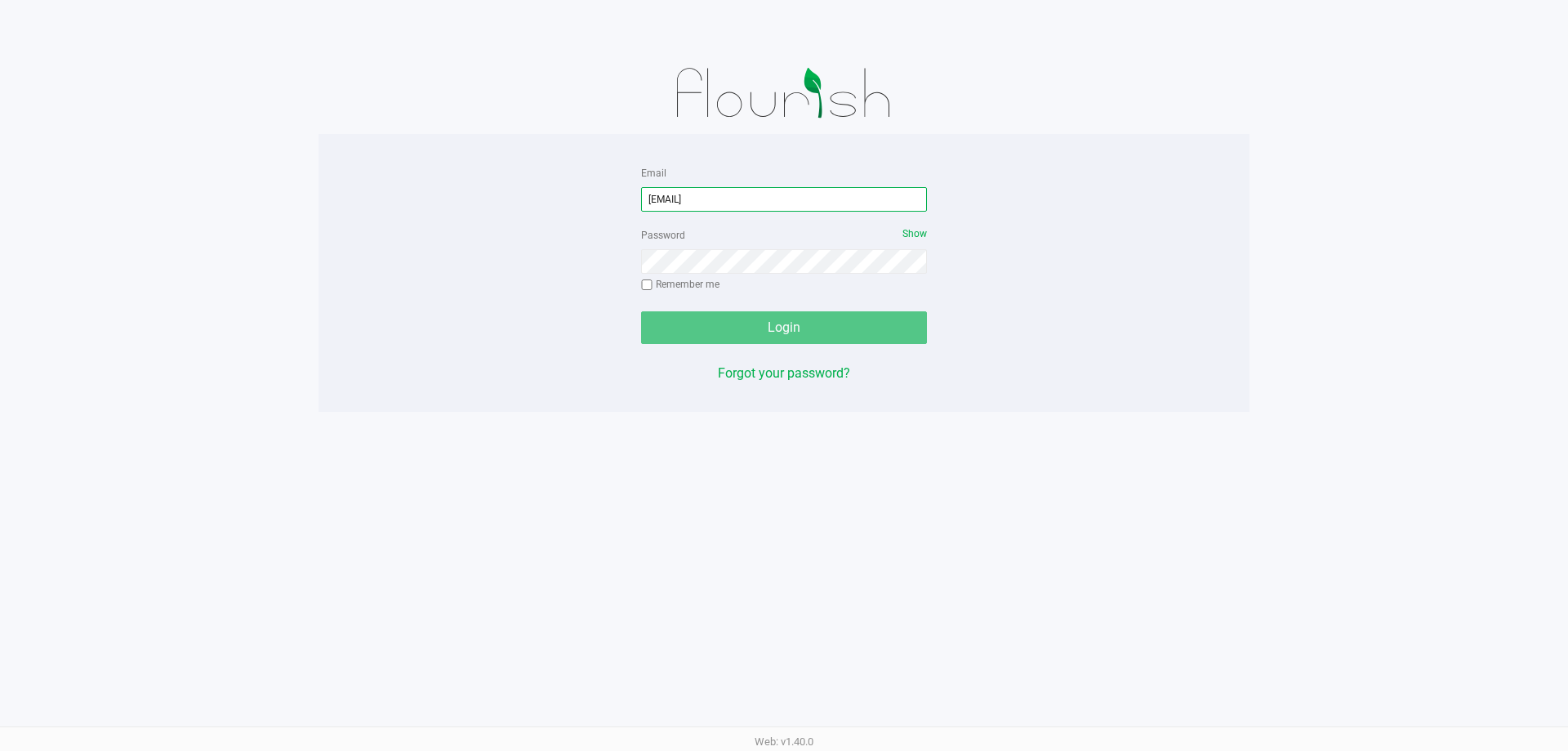 type on "dujohnson@[EXAMPLE.COM]" 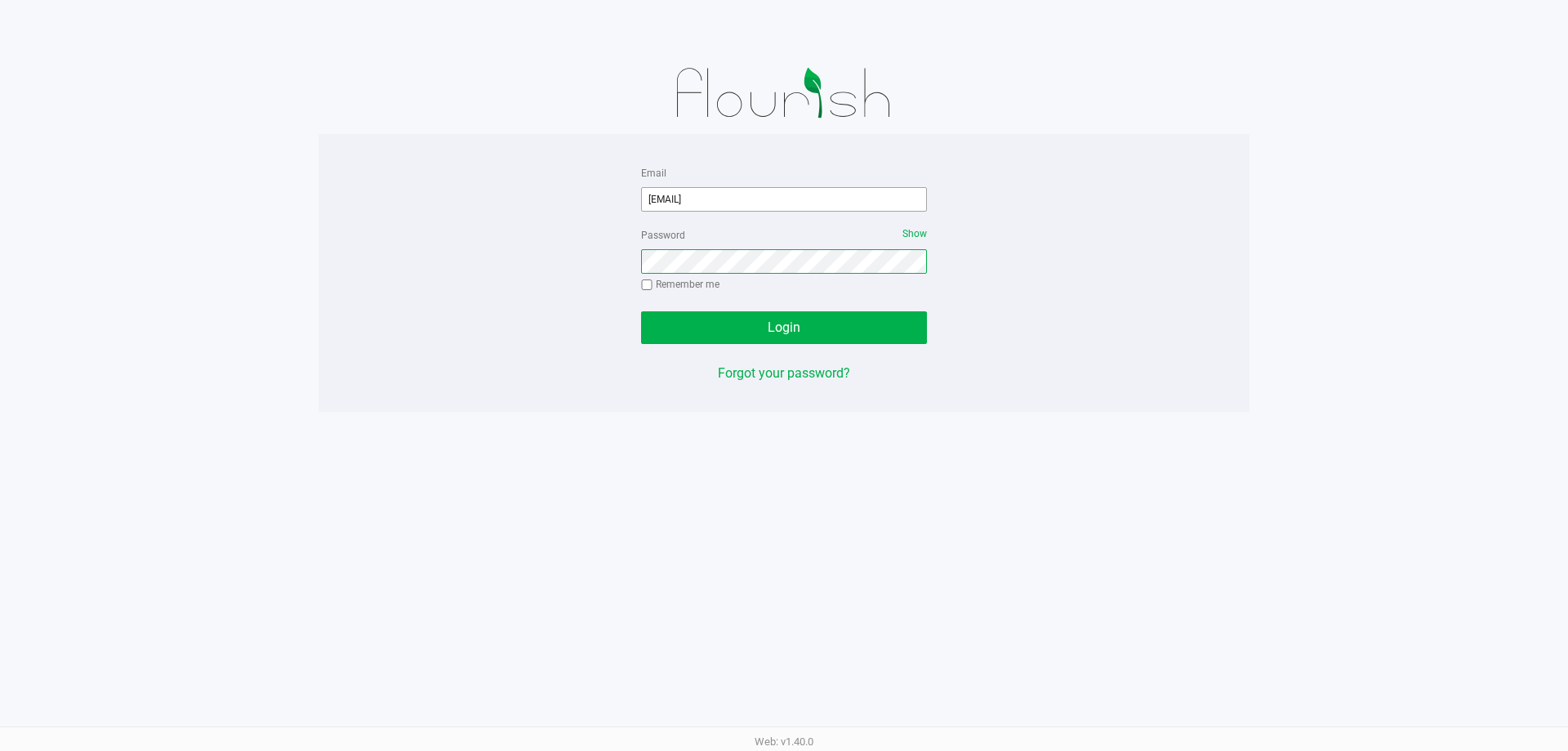 click on "Login" 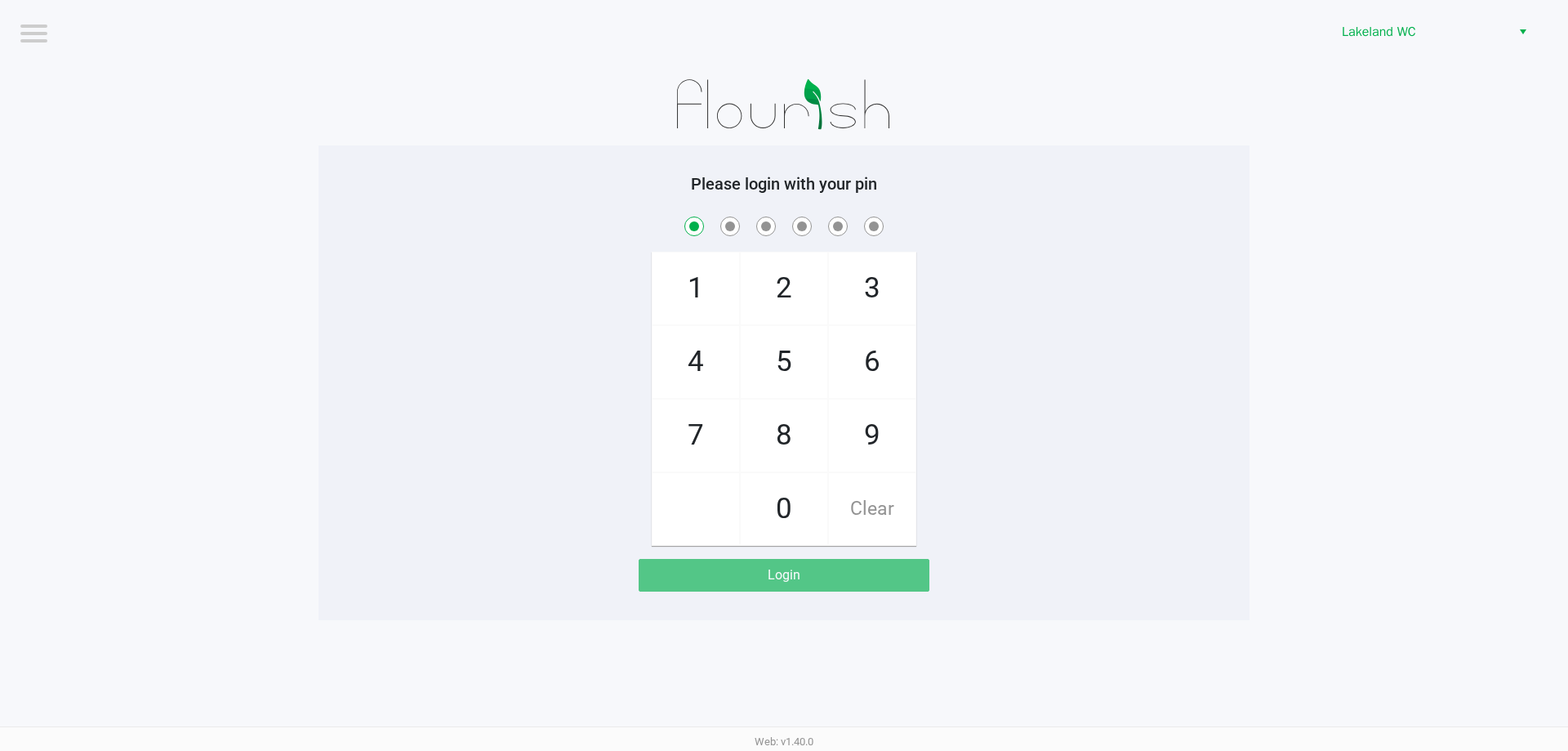 checkbox on "true" 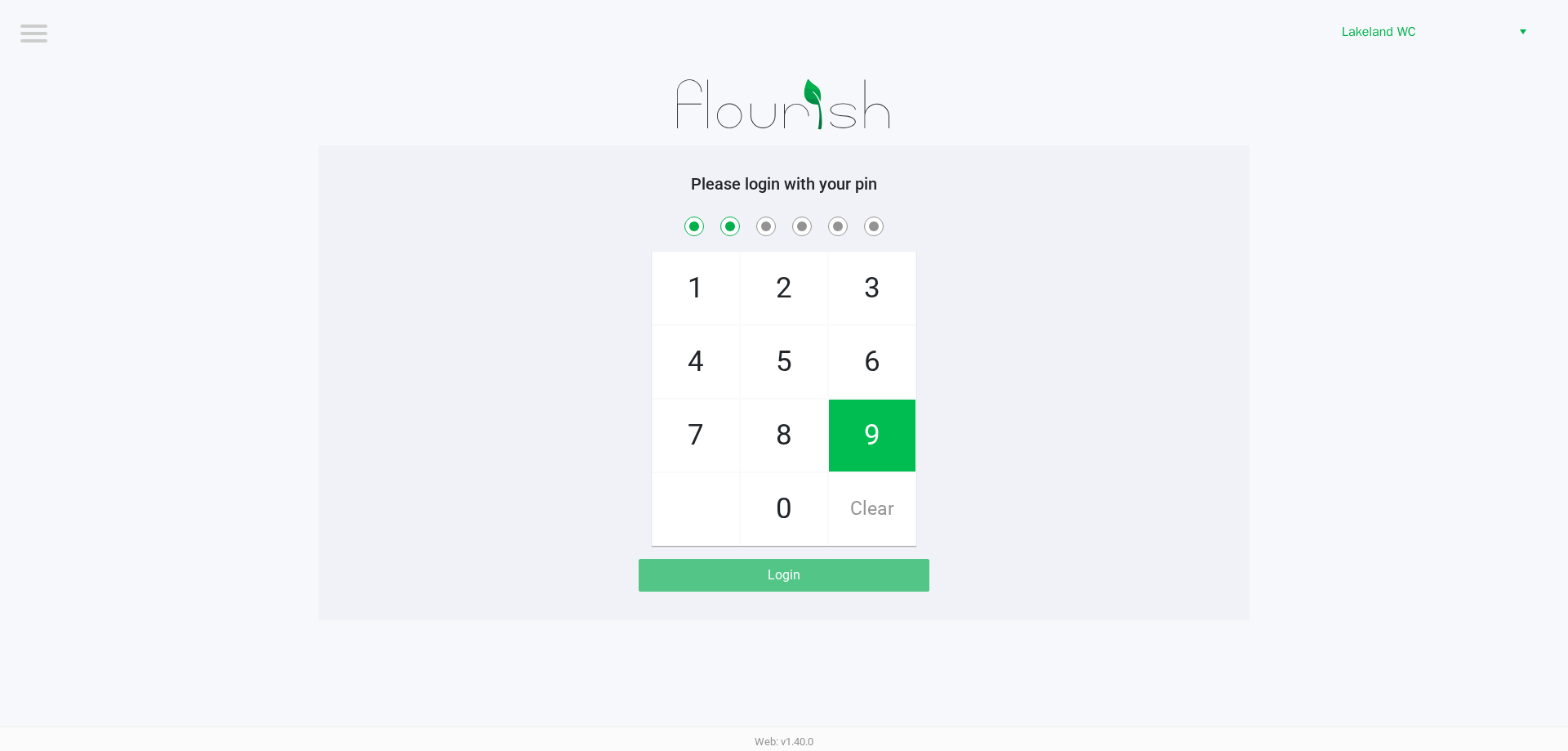 checkbox on "true" 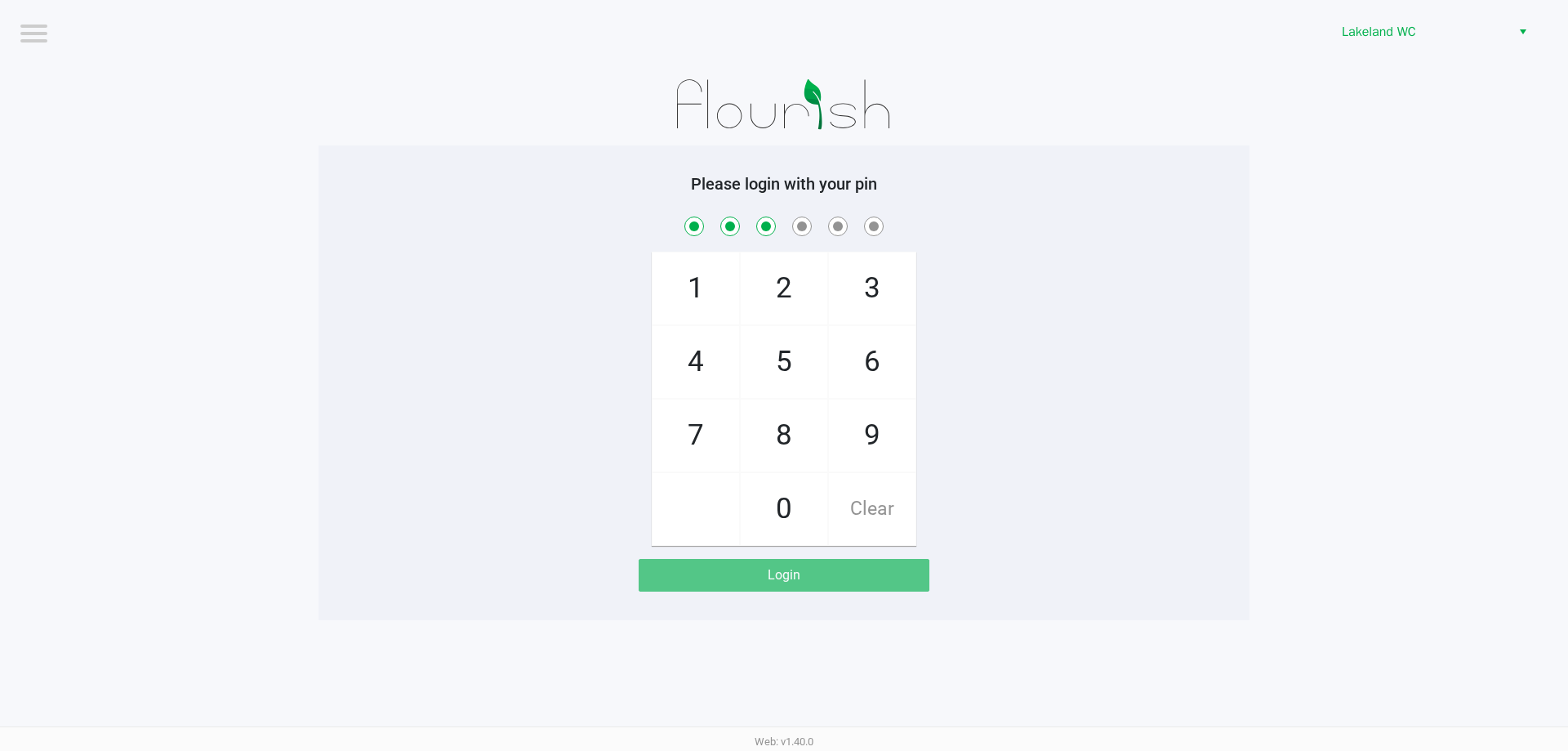 checkbox on "true" 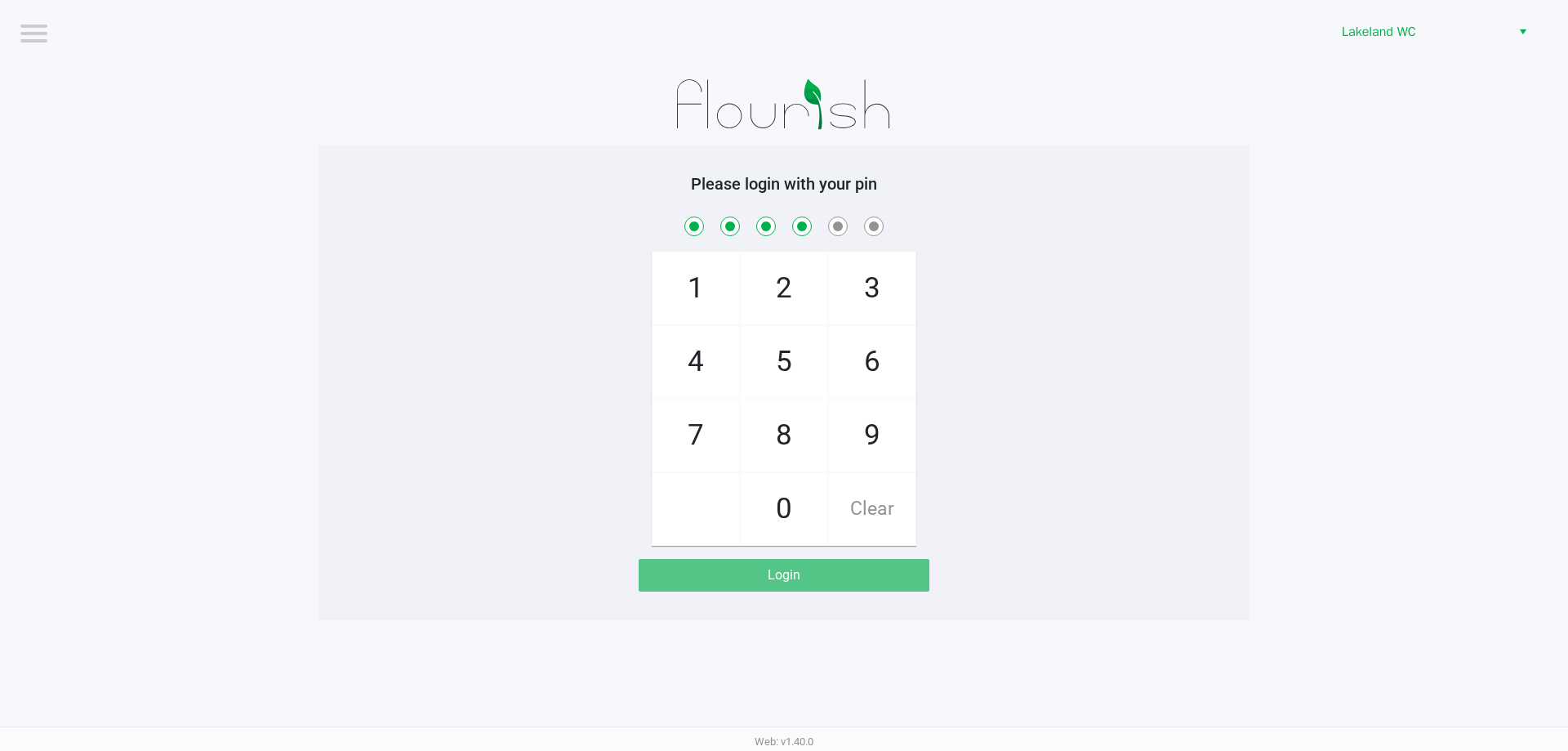 checkbox on "true" 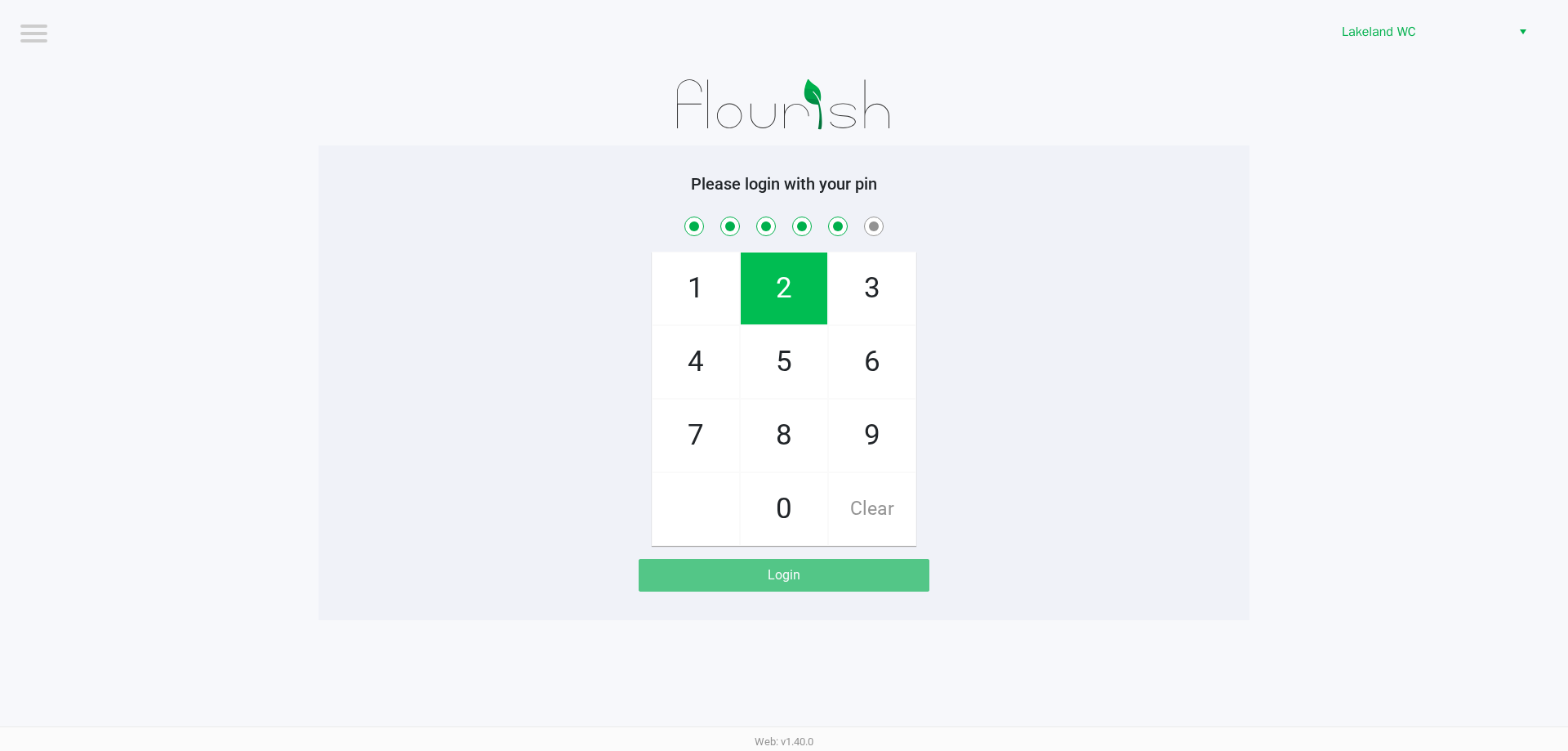 checkbox on "true" 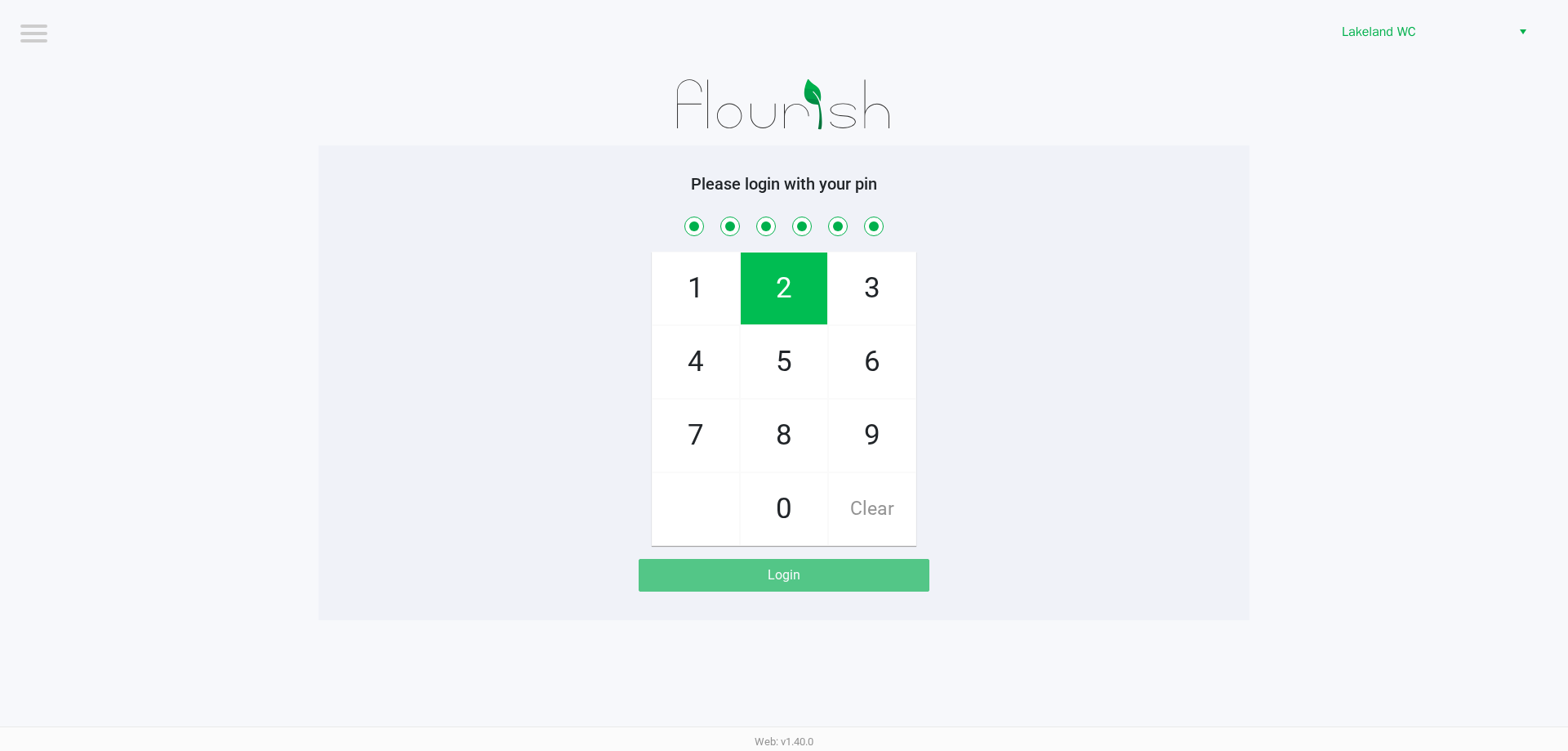 checkbox on "true" 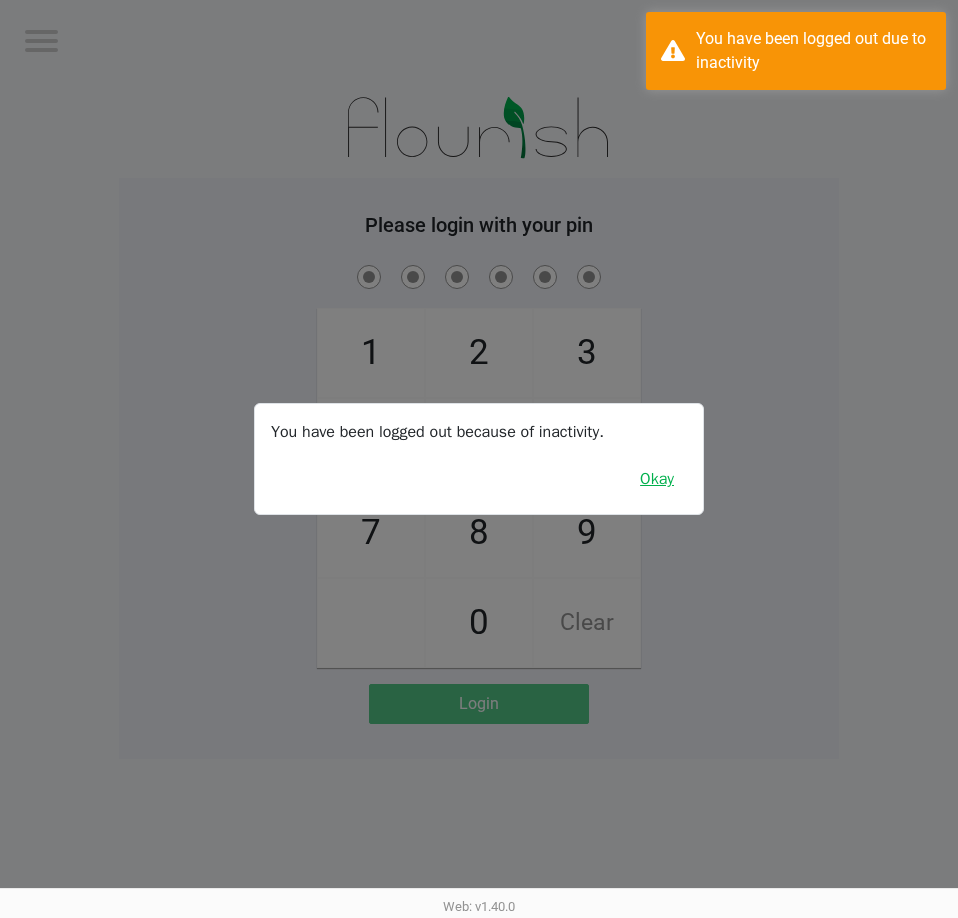 click on "Okay" at bounding box center (657, 479) 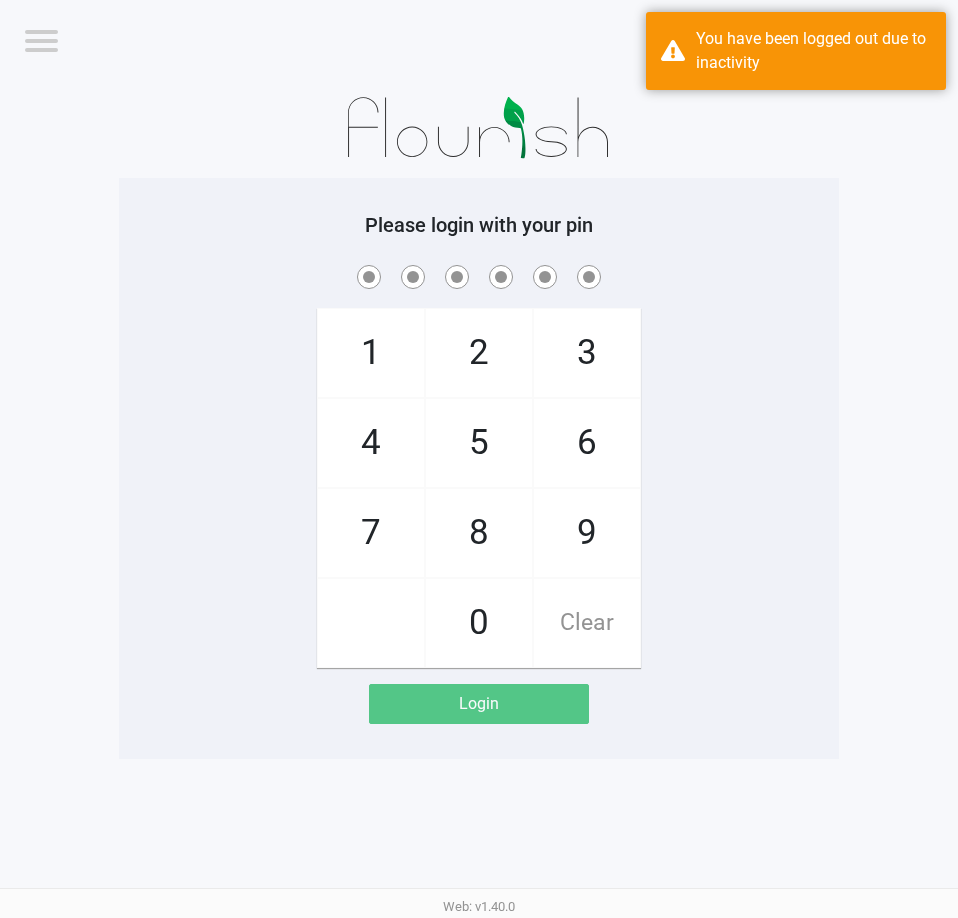 click on "1   4   7       2   5   8   0   3   6   9   Clear" 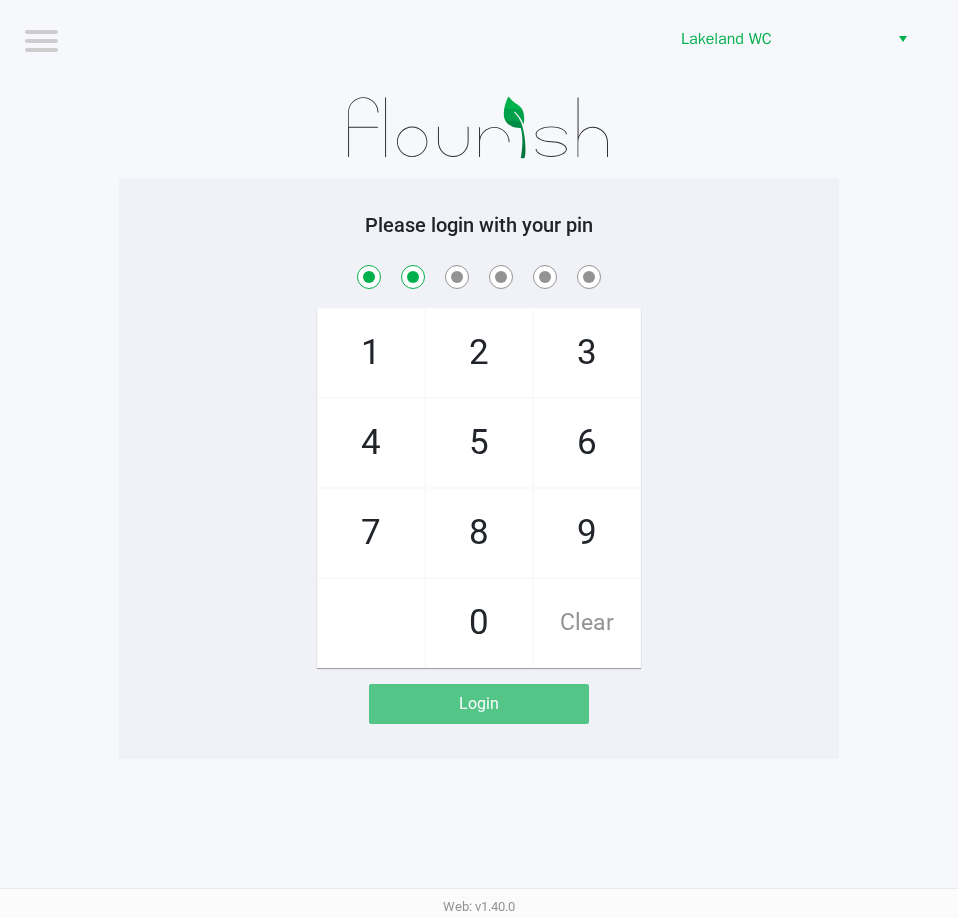checkbox on "true" 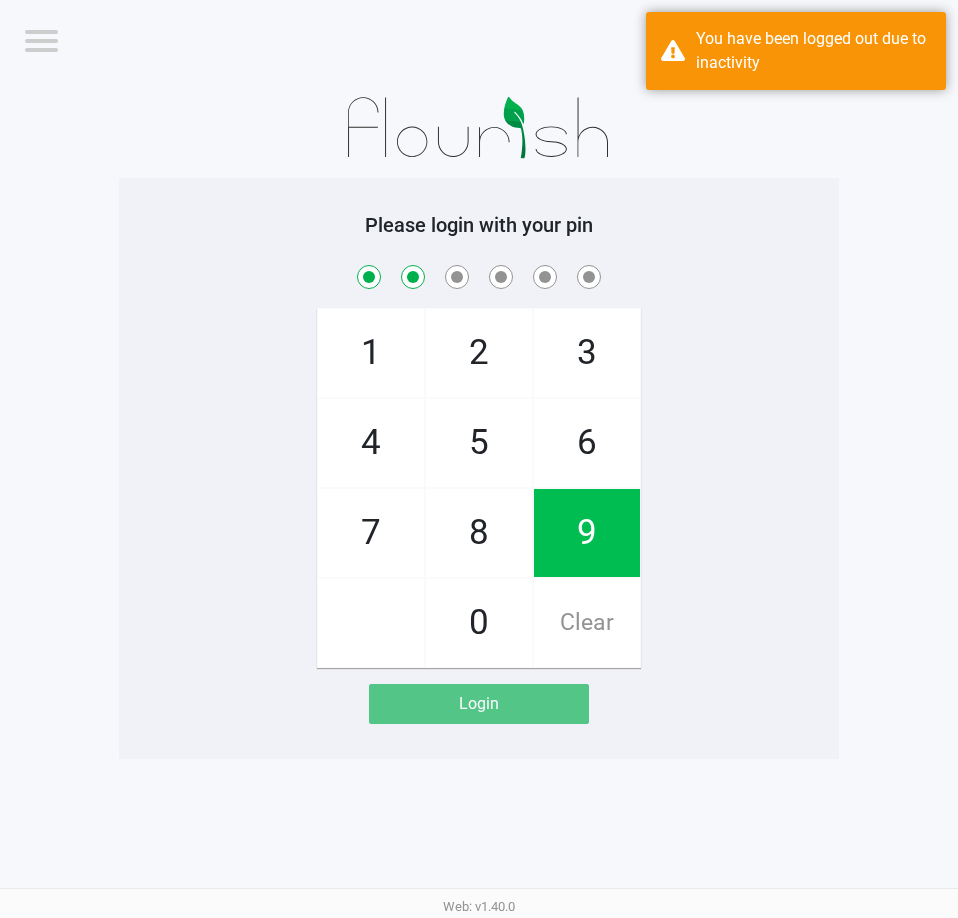 checkbox on "true" 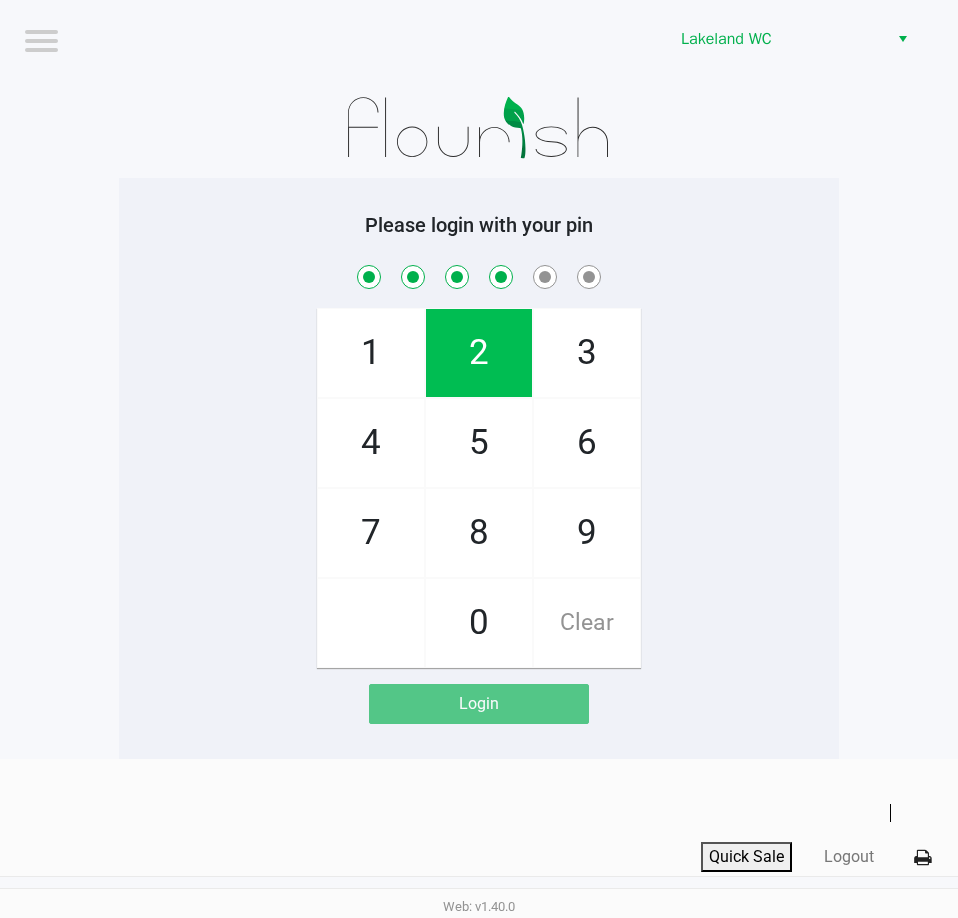 click on "1   4   7       2   5   8   0   3   6   9   Clear" 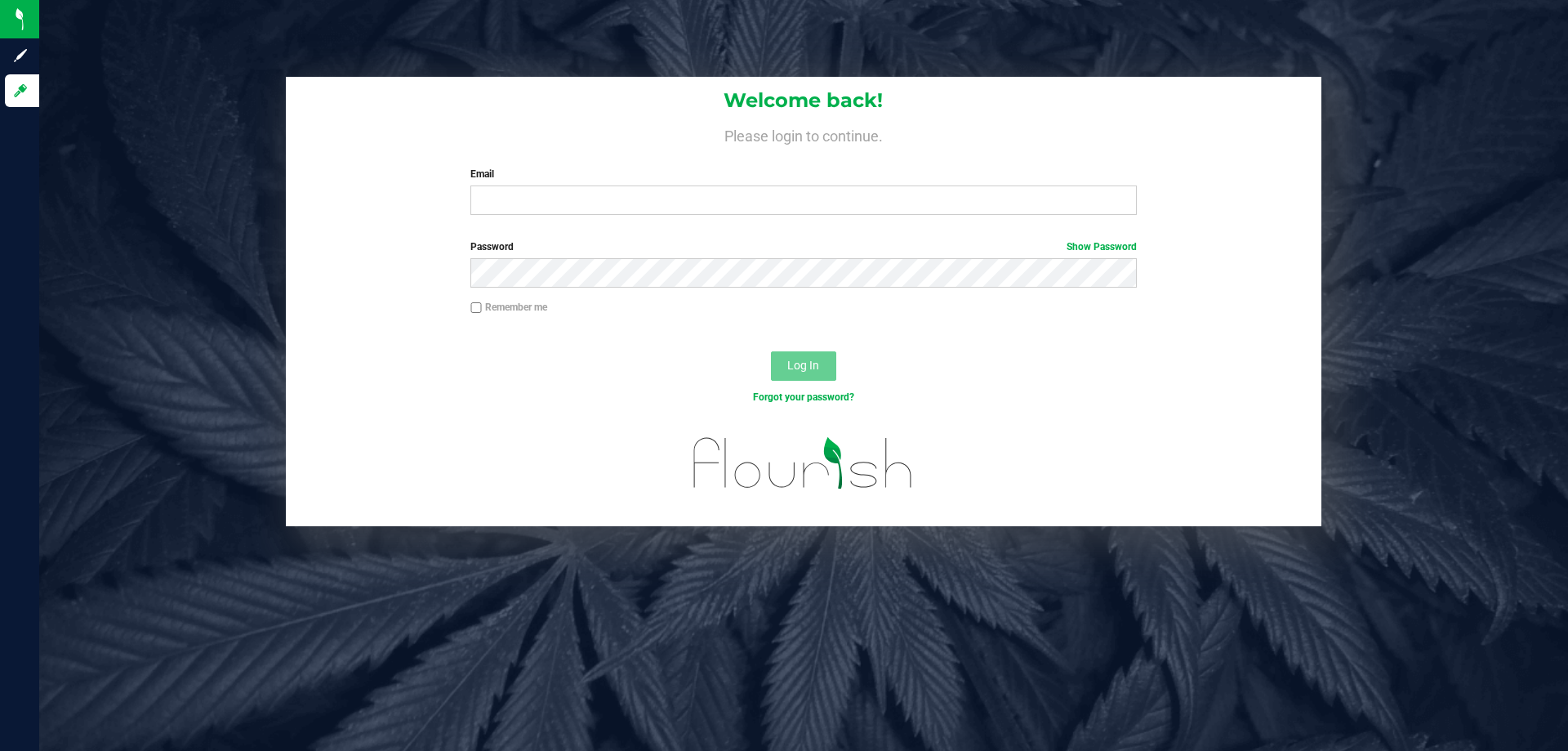 scroll, scrollTop: 0, scrollLeft: 0, axis: both 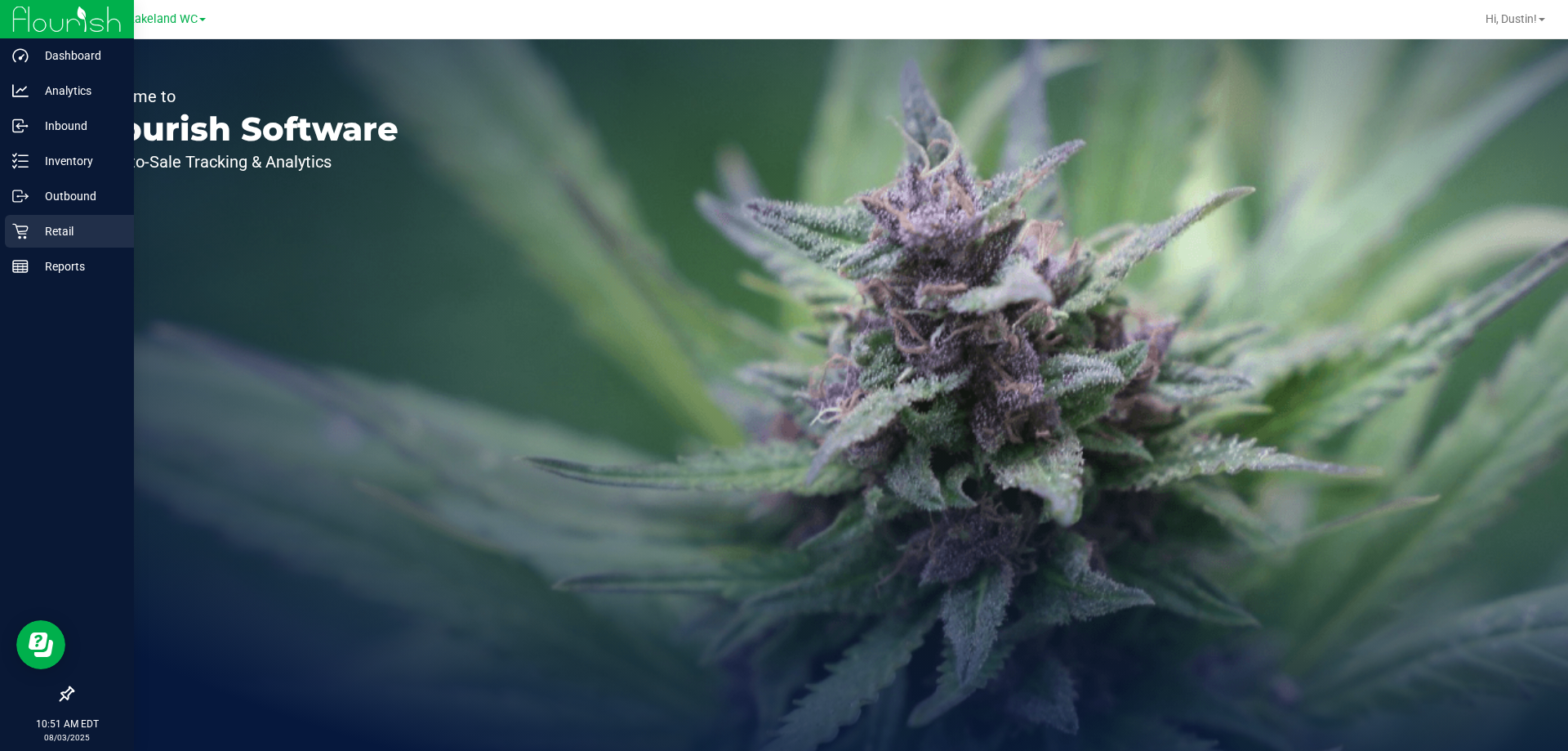 click on "Retail" at bounding box center (78, 231) 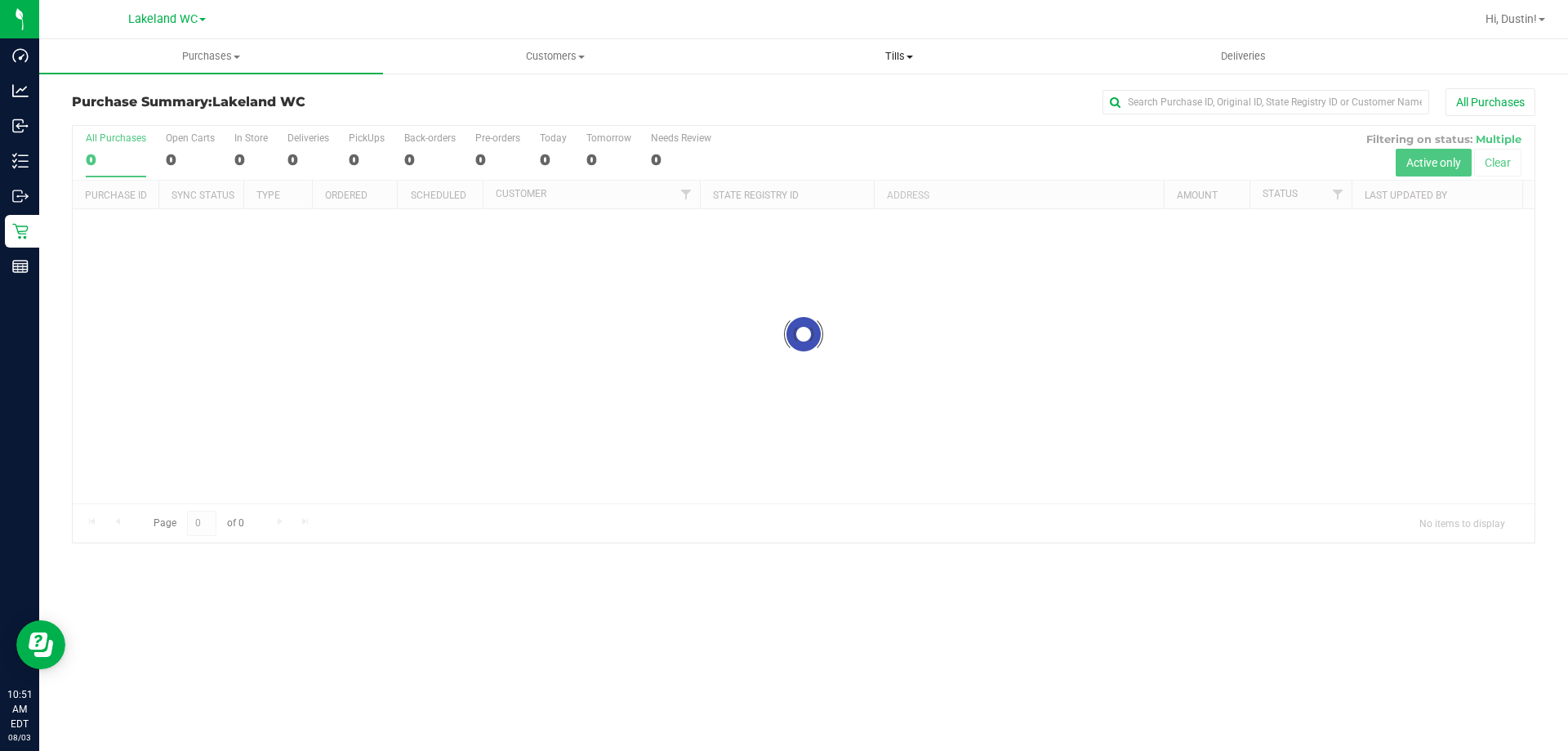 click on "Tills" at bounding box center (898, 56) 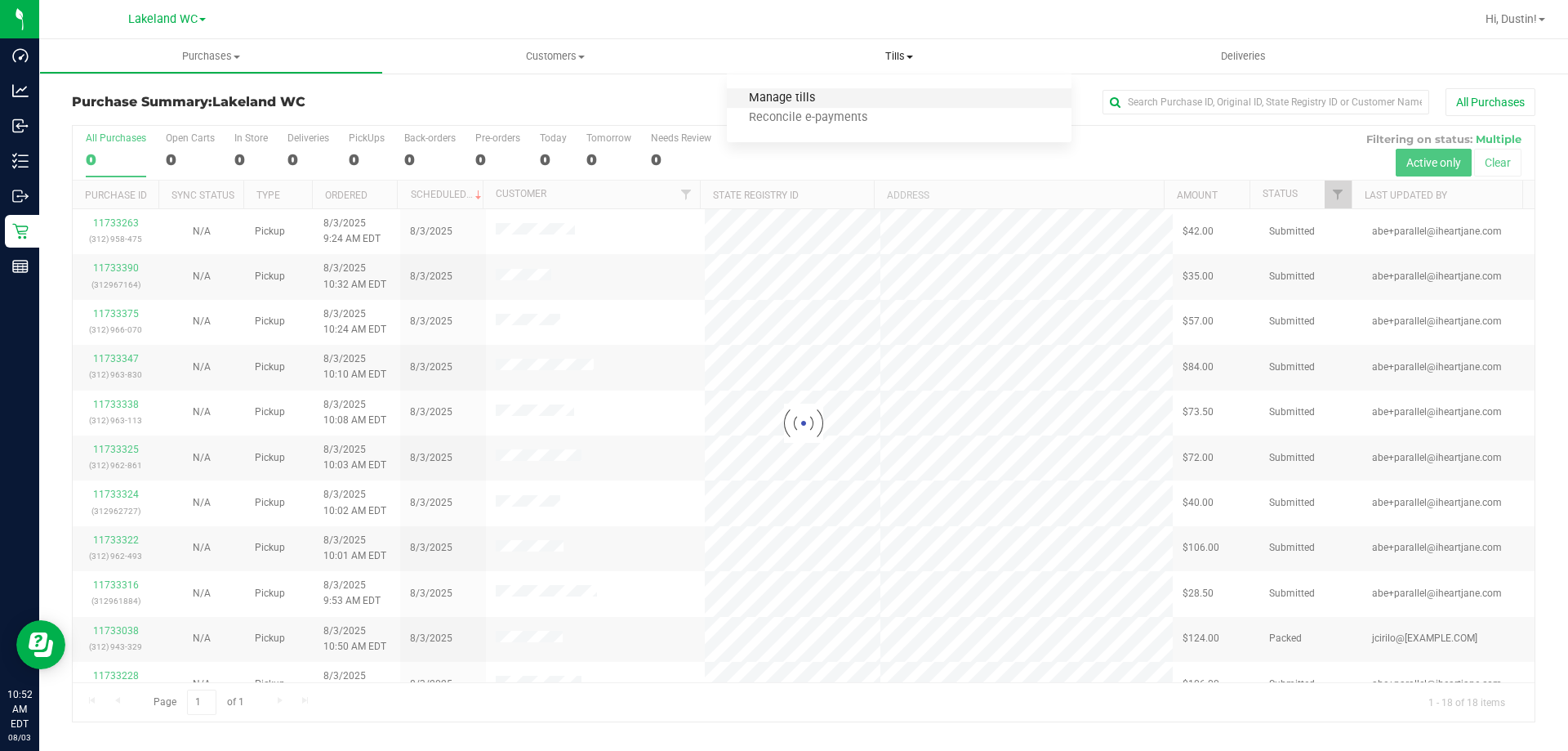 click on "Manage tills" at bounding box center (782, 98) 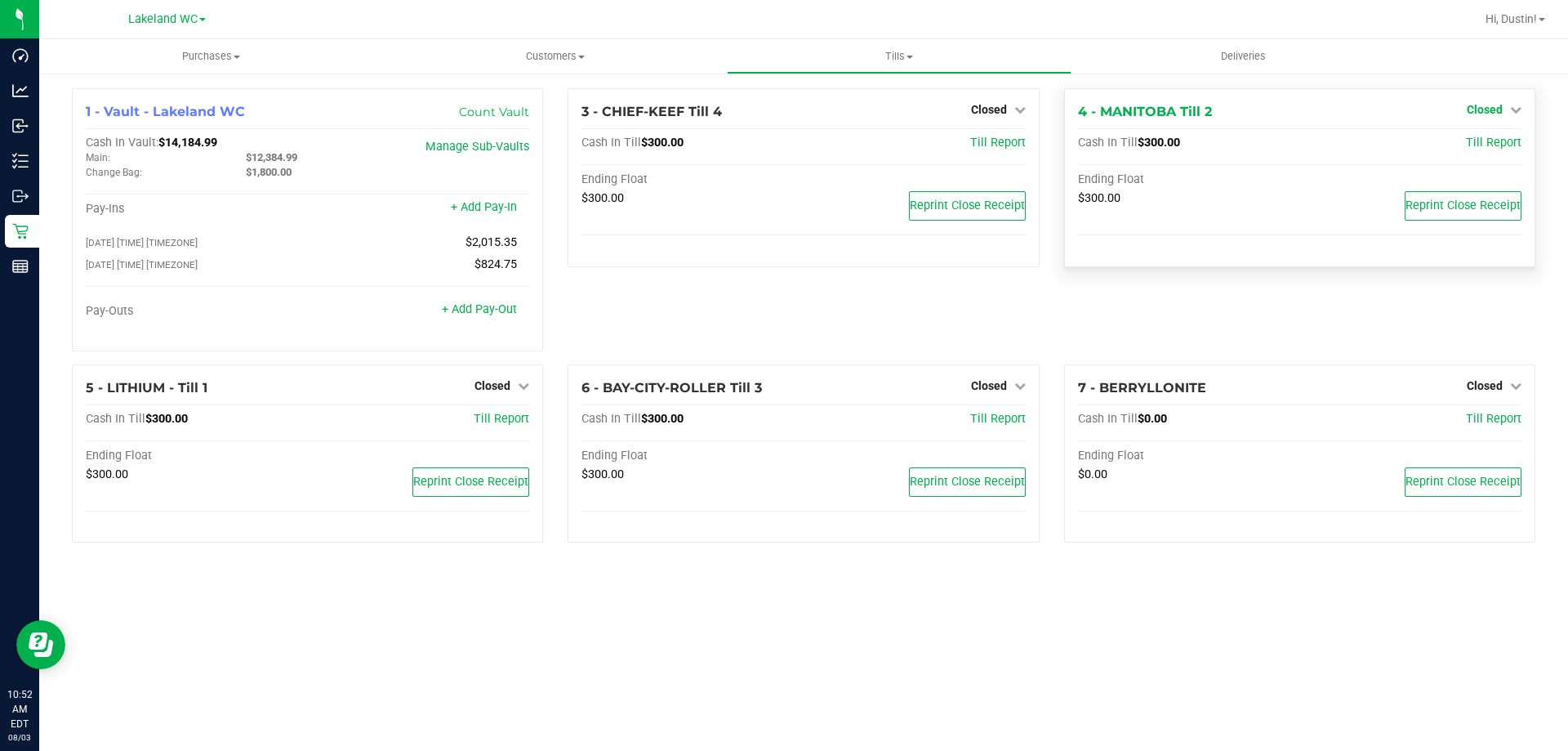click on "Closed" at bounding box center (1485, 110) 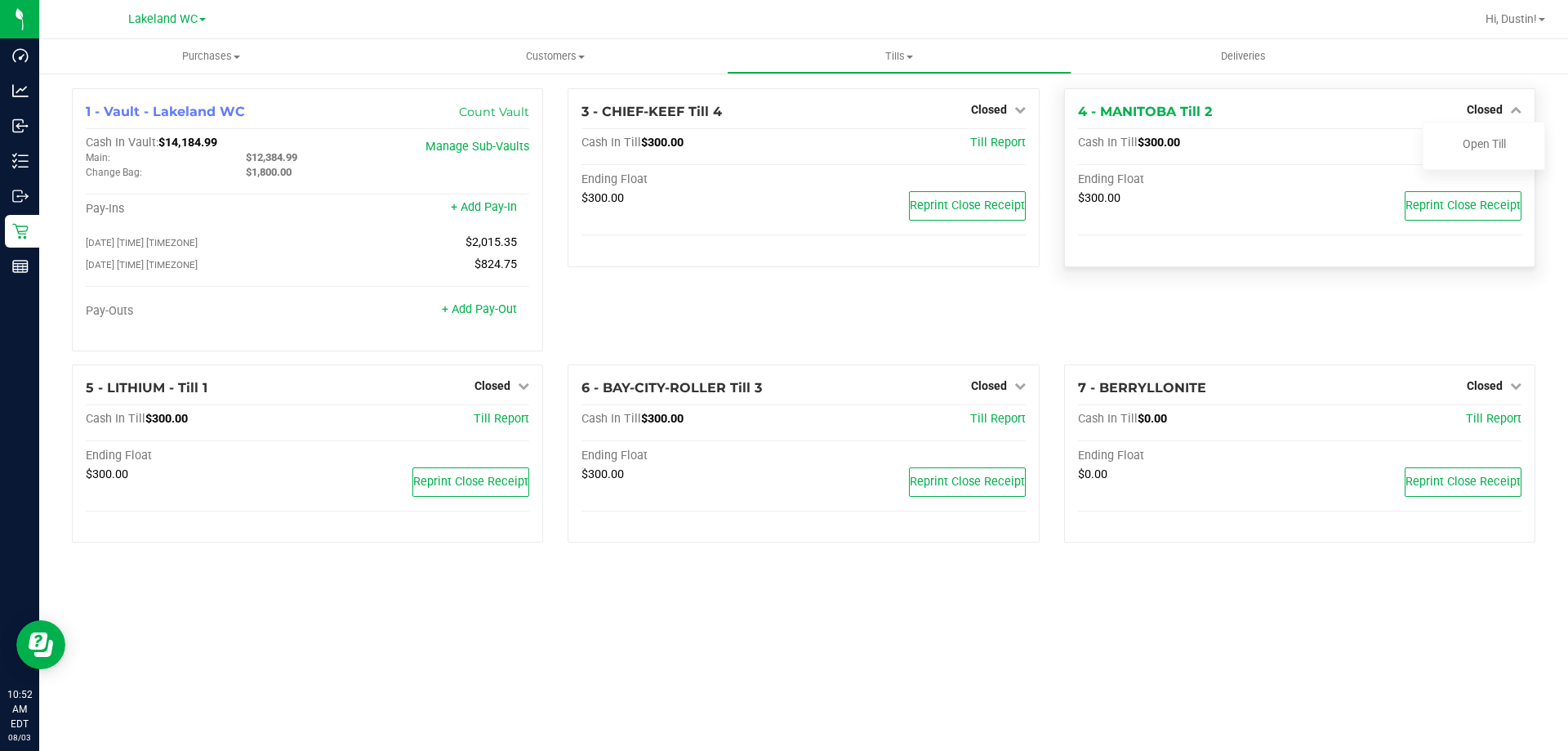 click on "Open Till" at bounding box center (1484, 145) 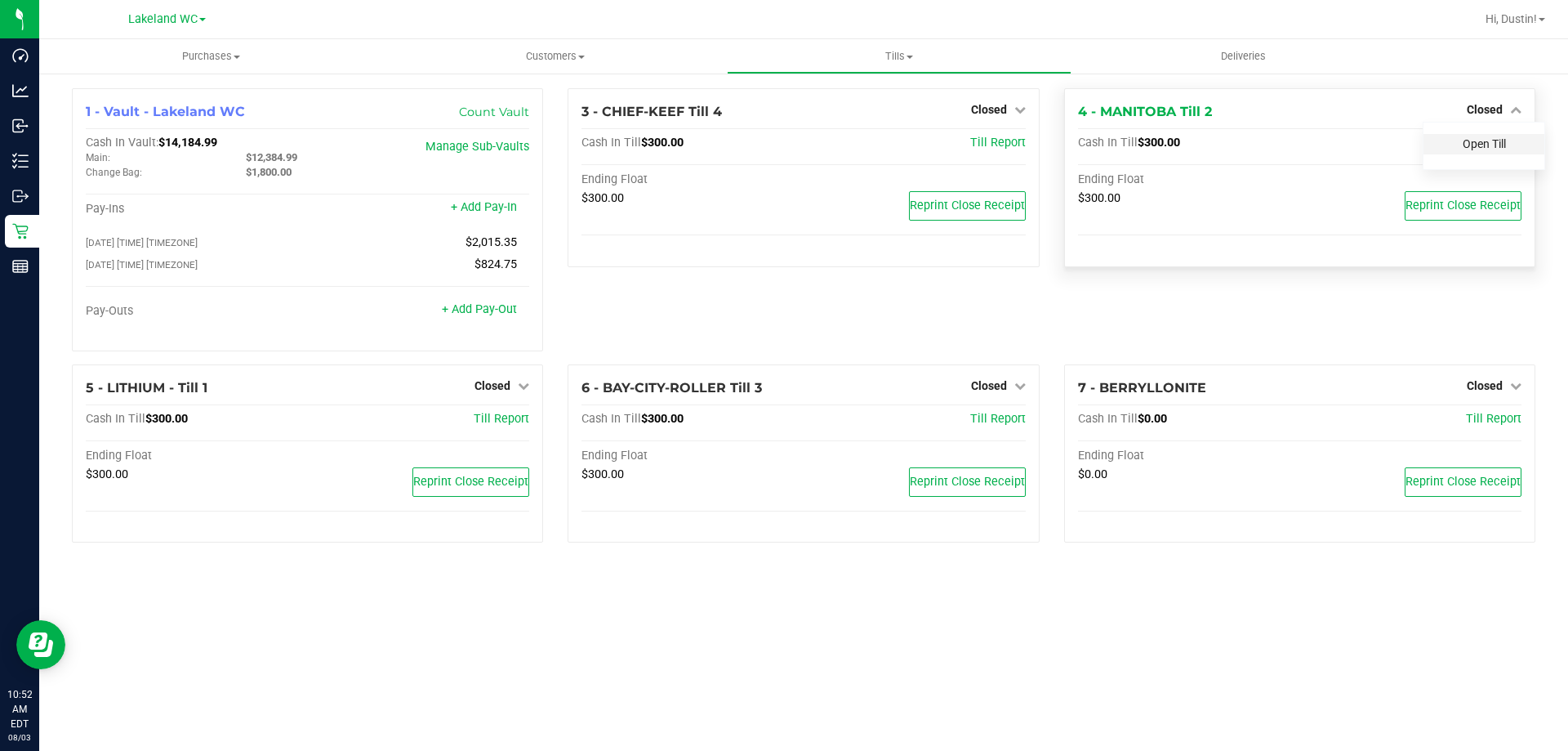 click on "Open Till" at bounding box center (1484, 144) 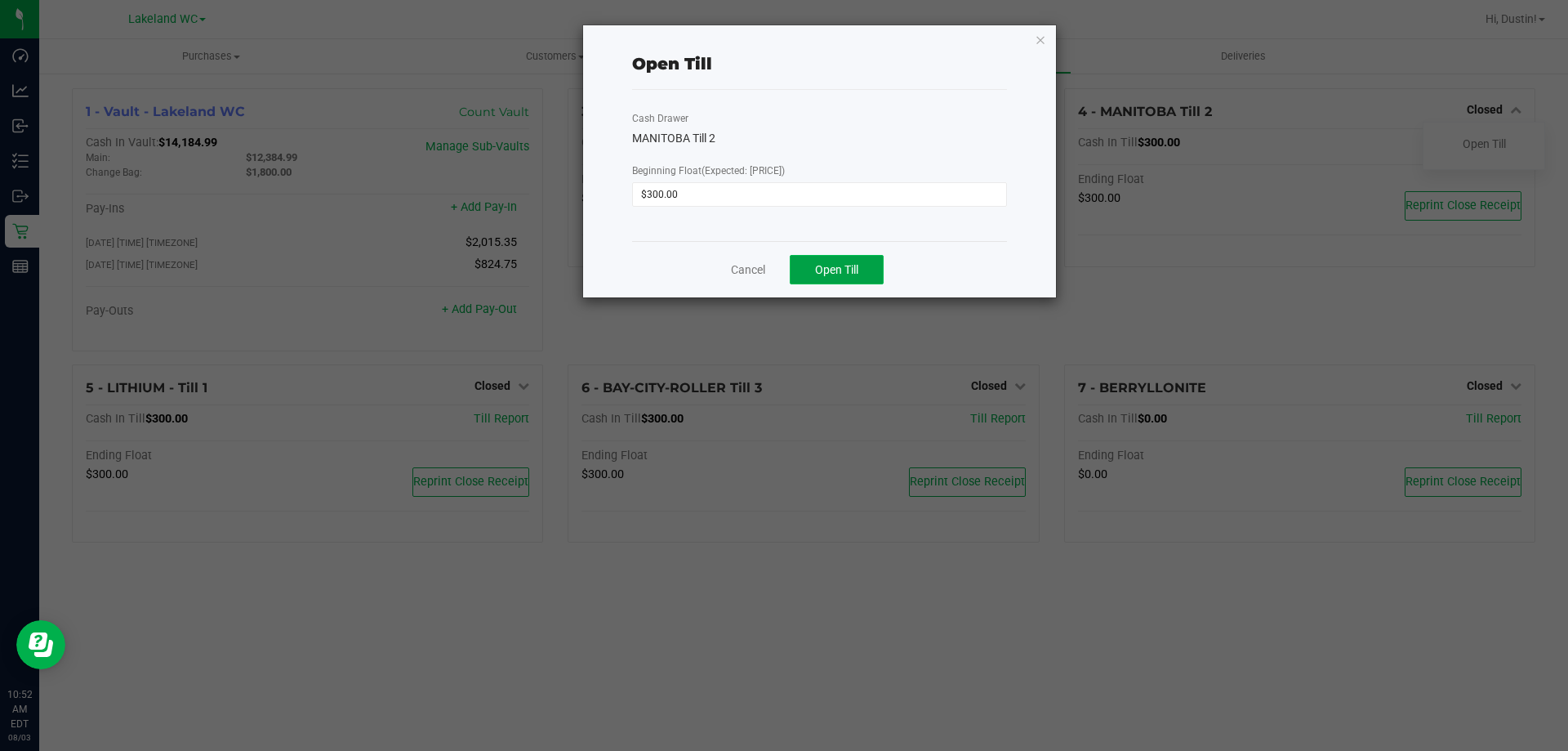 click on "Open Till" 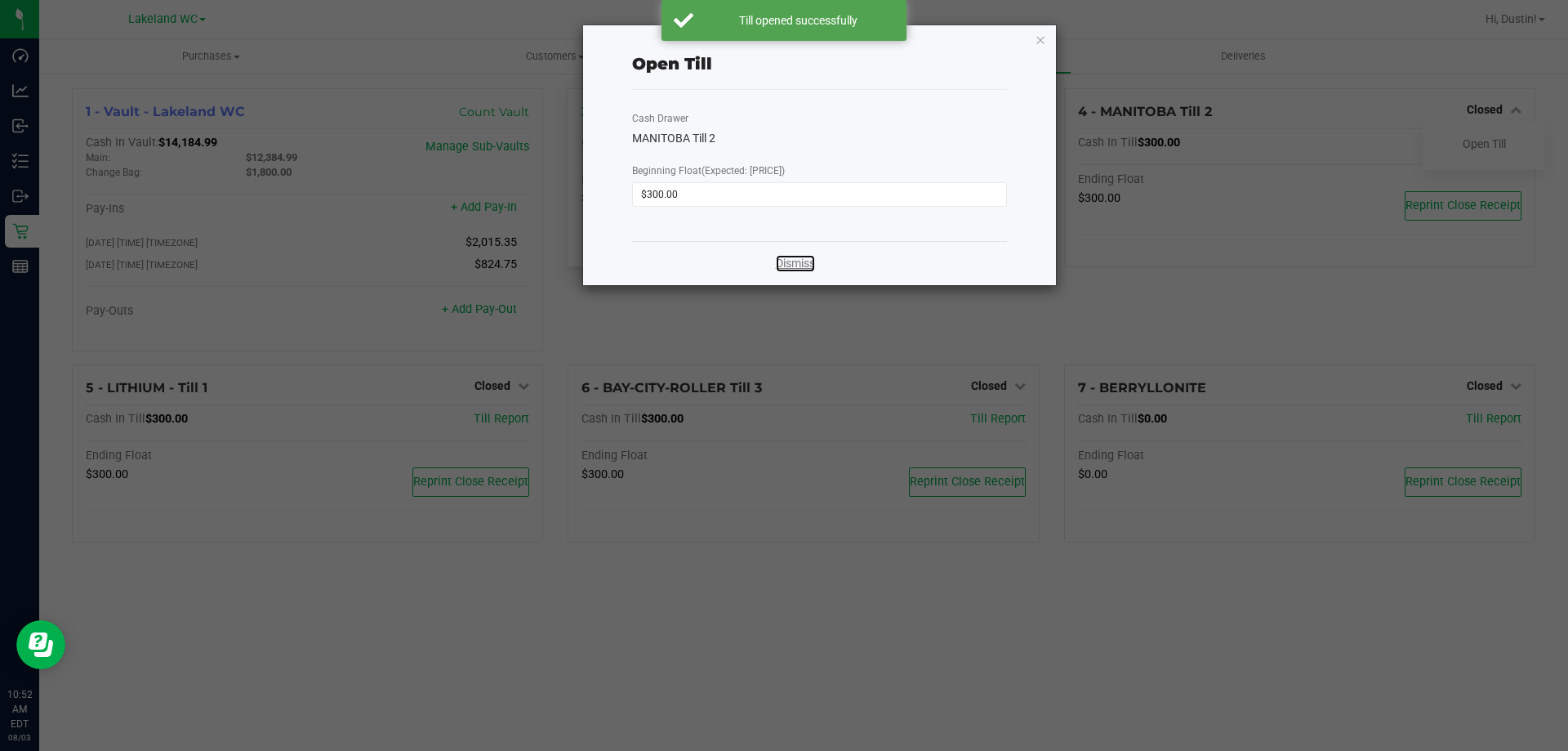 click on "Dismiss" 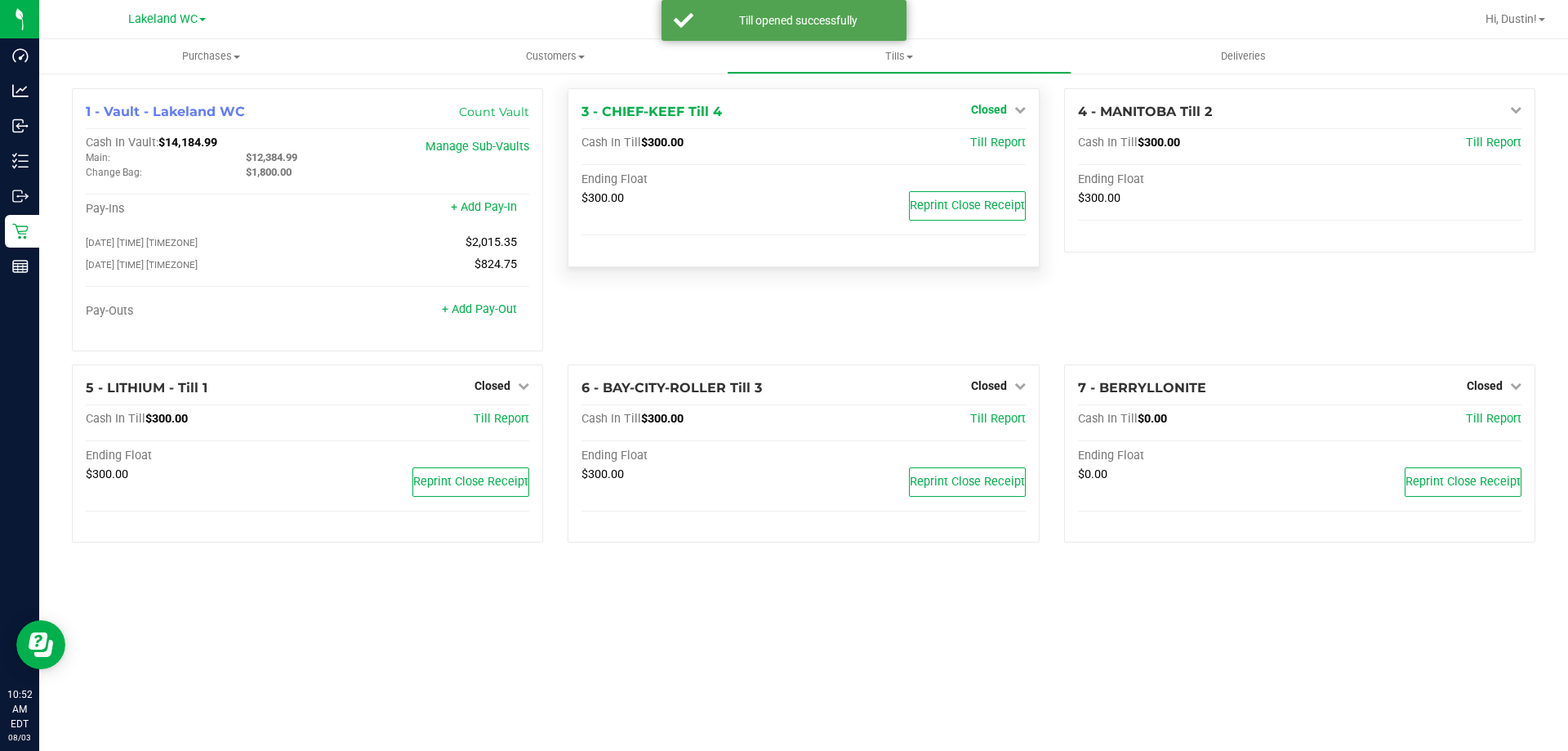 click on "Closed" at bounding box center (989, 110) 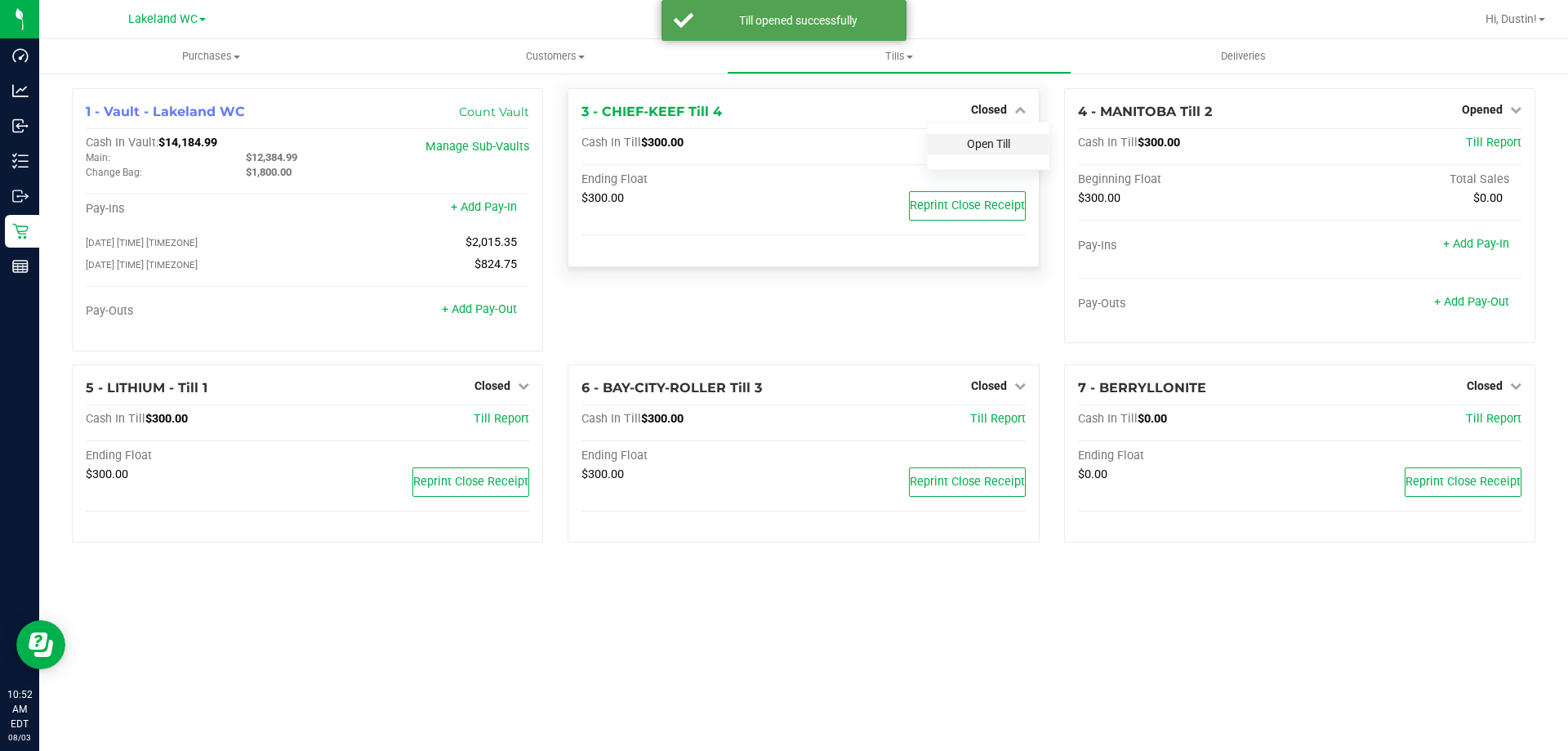 click on "Open Till" at bounding box center (988, 144) 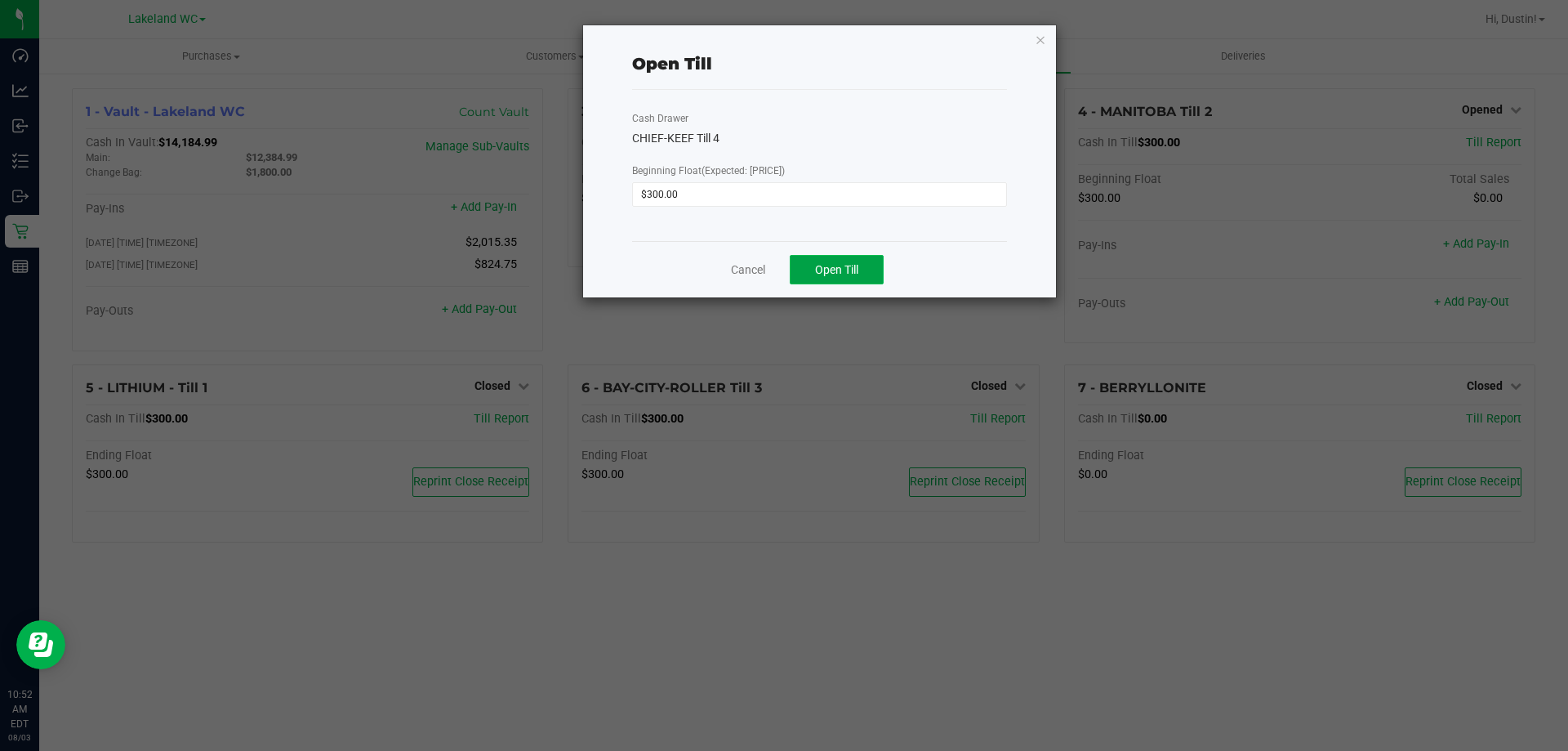 click on "Open Till" 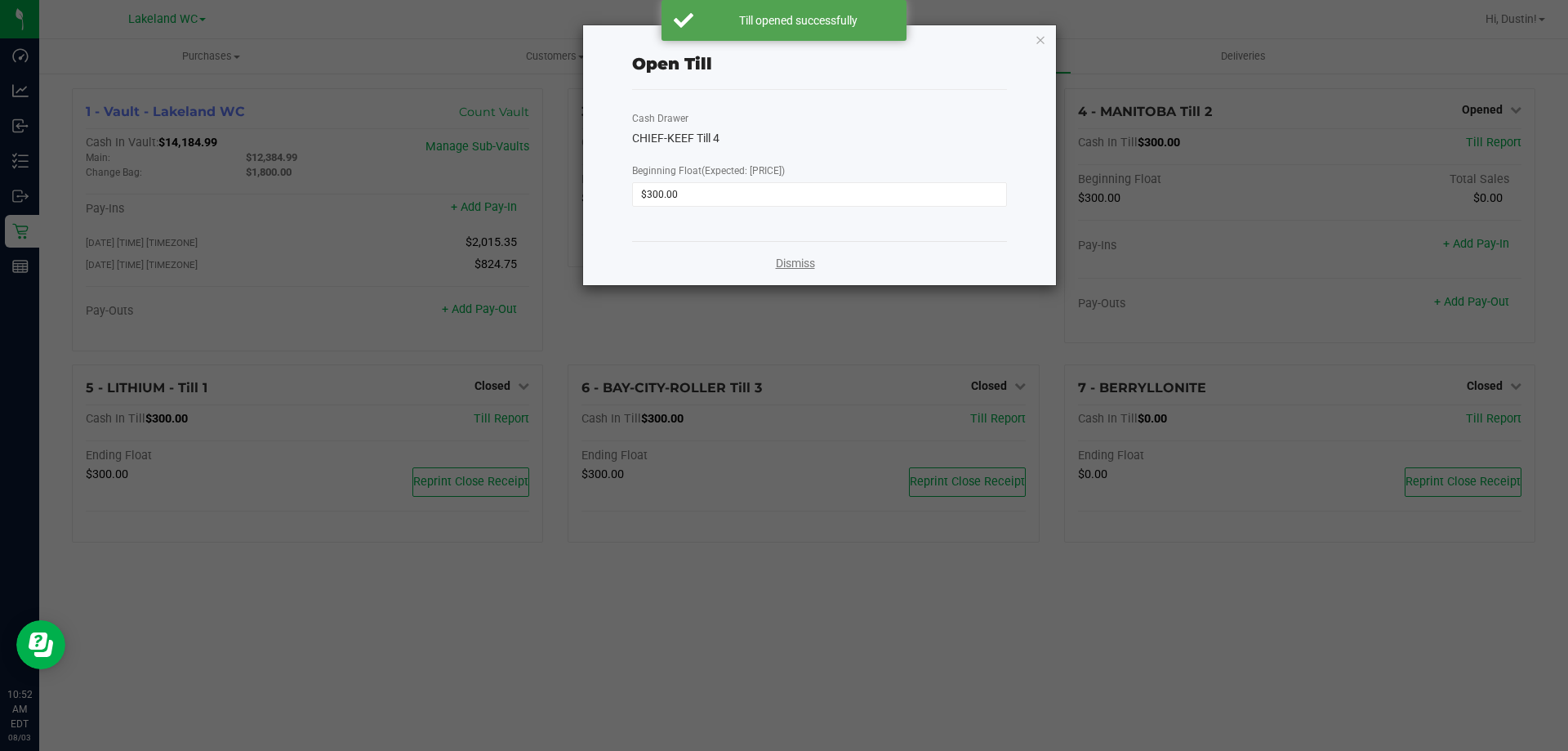 click on "Dismiss" 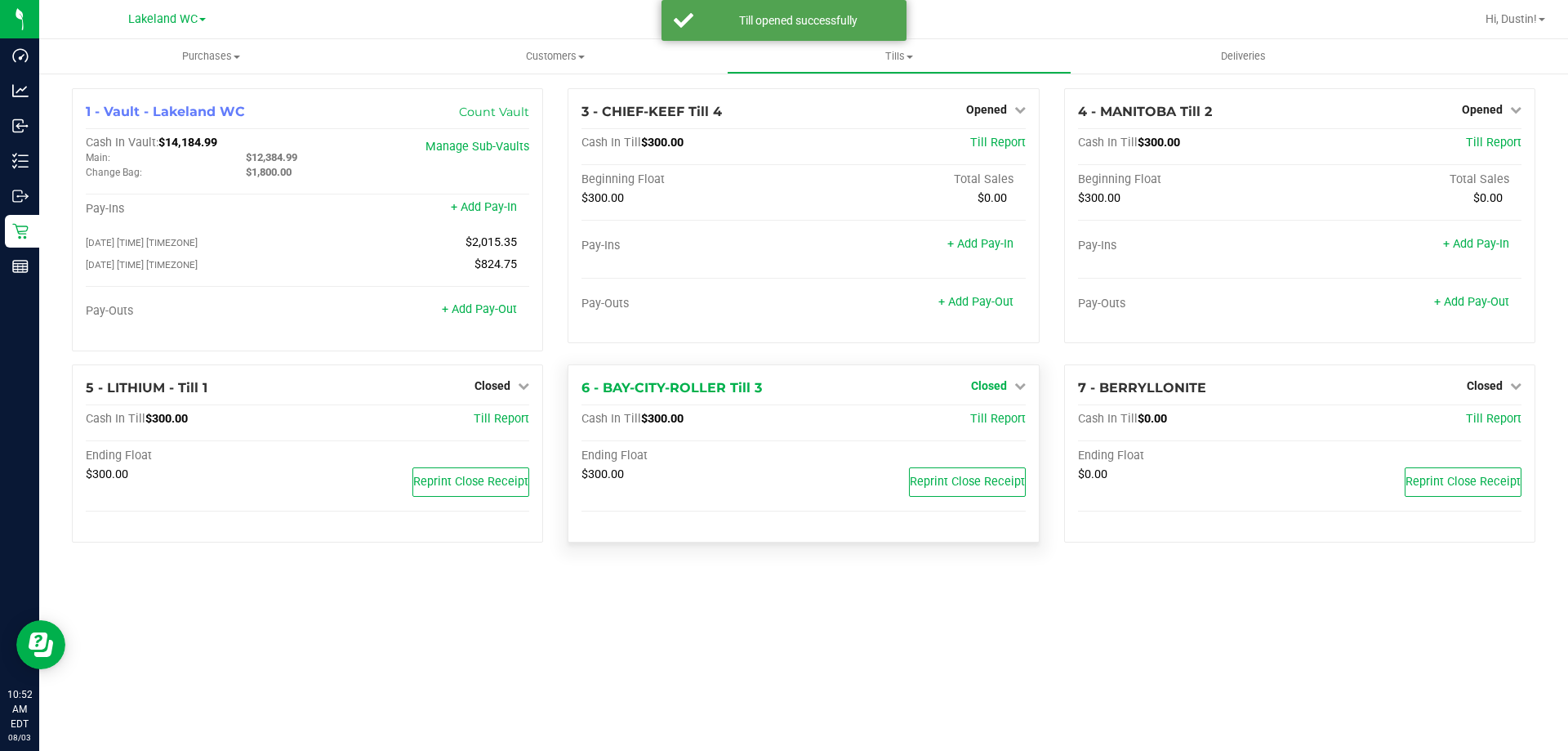 click on "Closed" at bounding box center [989, 386] 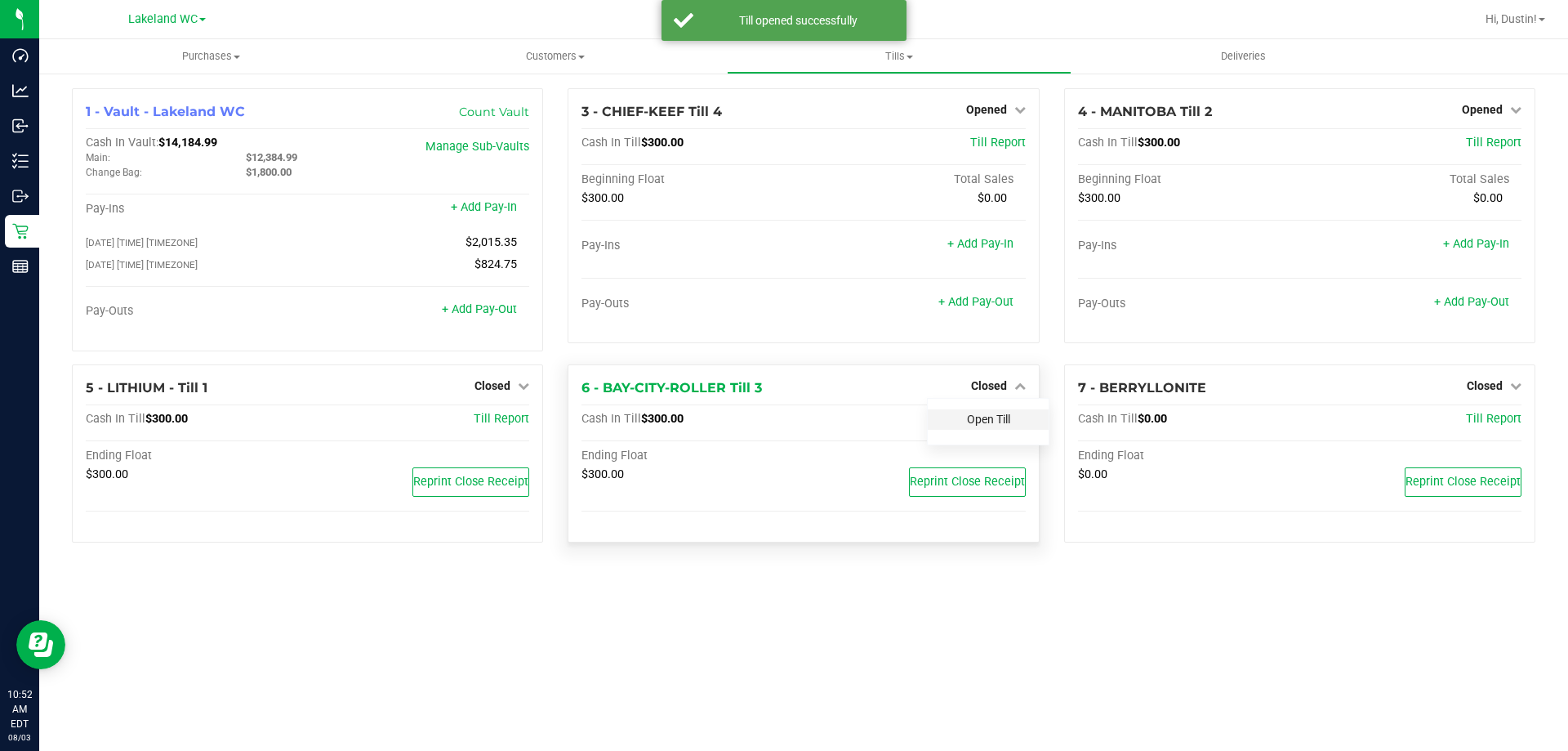 click on "Open Till" at bounding box center [988, 419] 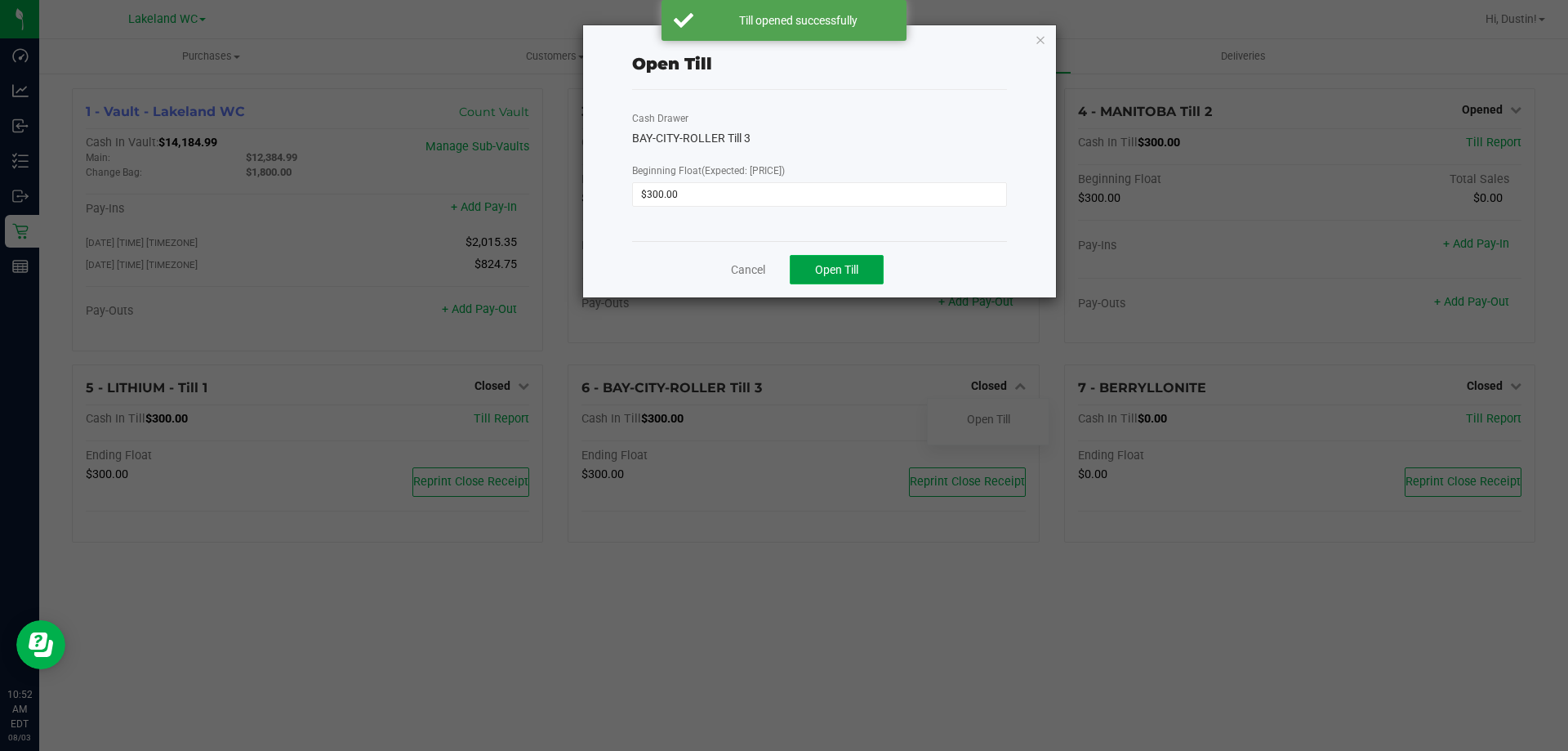 click on "Open Till" 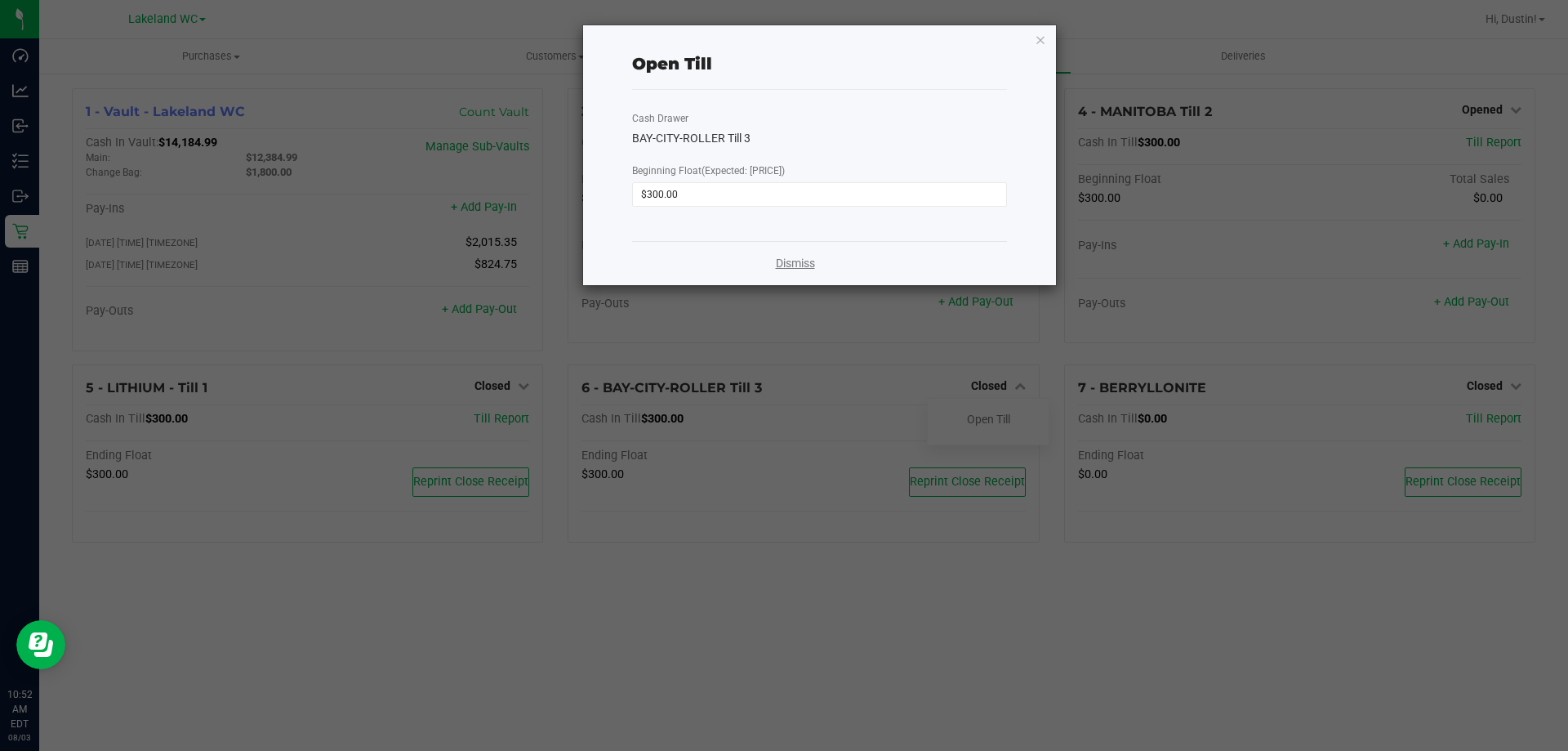 click on "Dismiss" 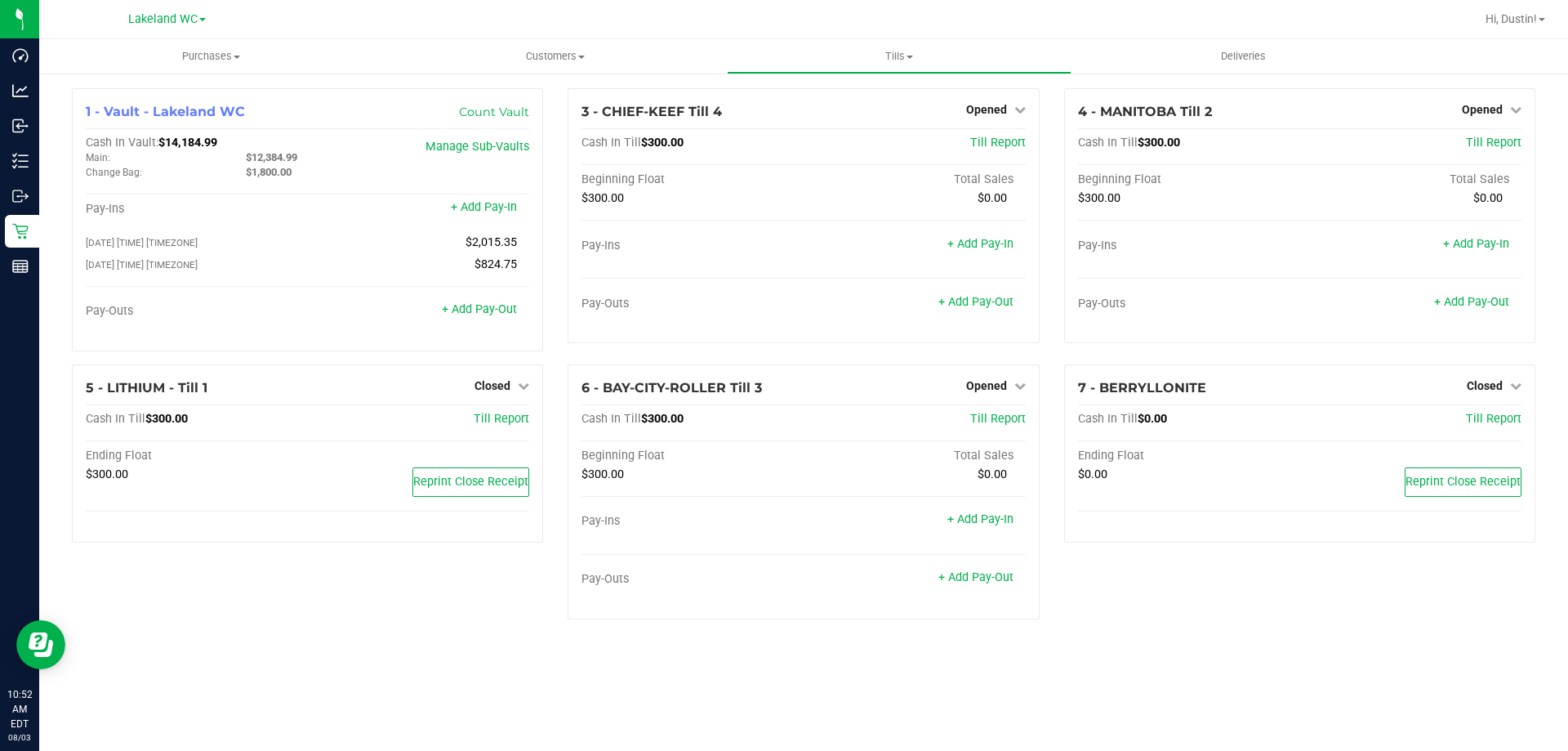 click at bounding box center [884, 19] 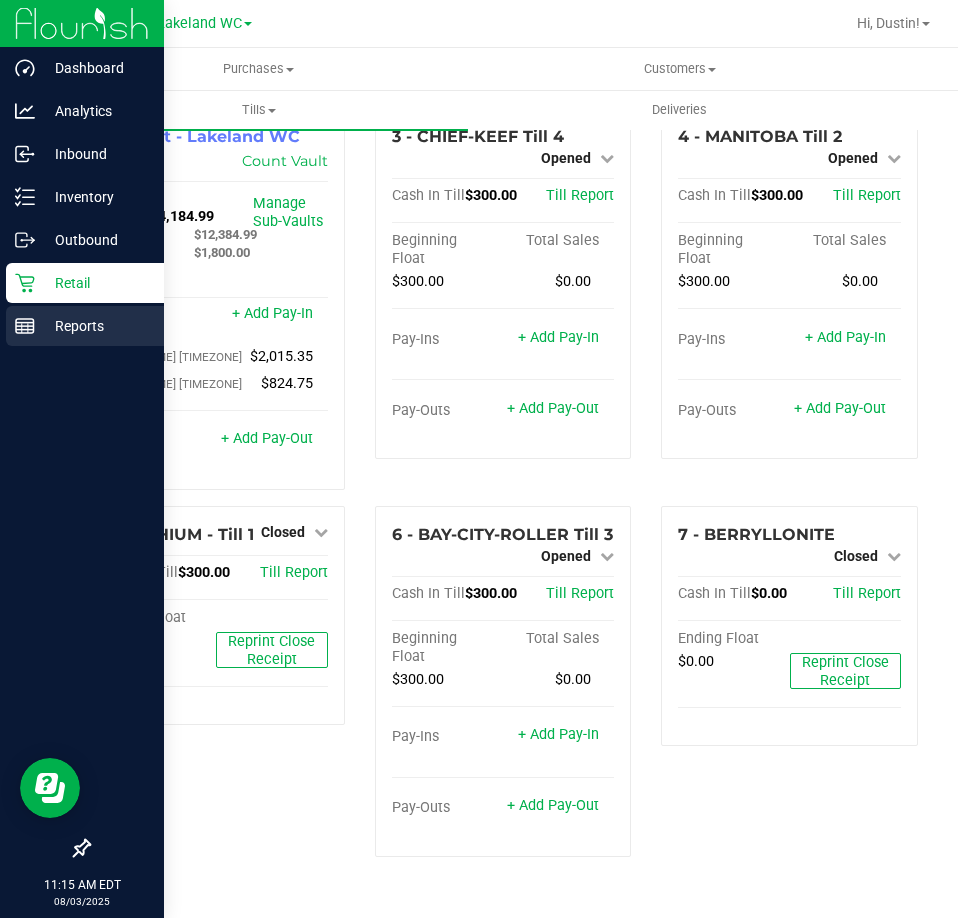 click on "Reports" at bounding box center (95, 326) 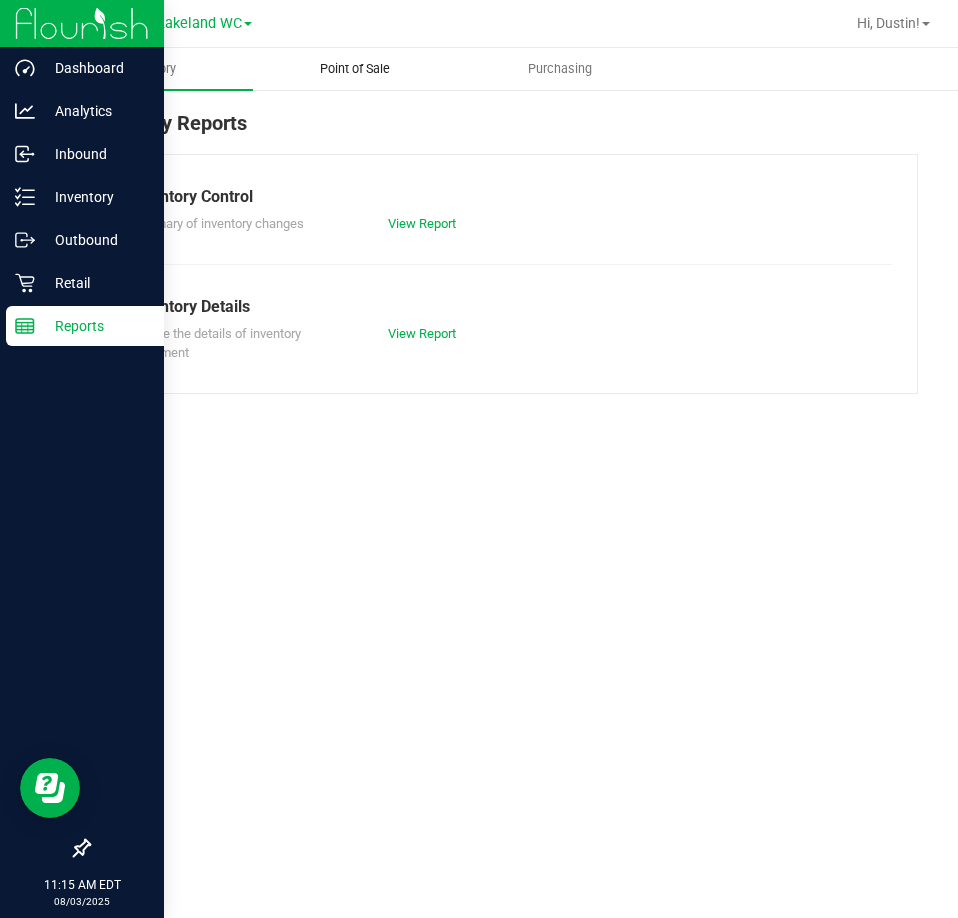 click on "Point of Sale" at bounding box center (355, 69) 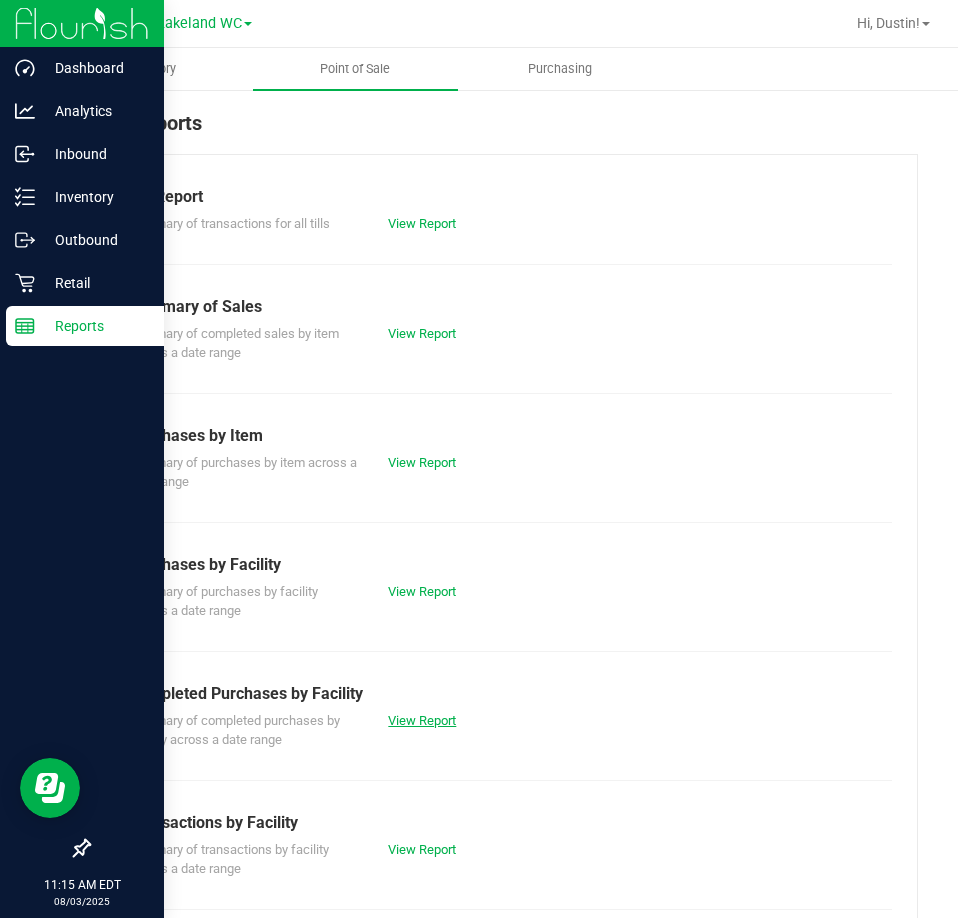 click on "View Report" at bounding box center [422, 720] 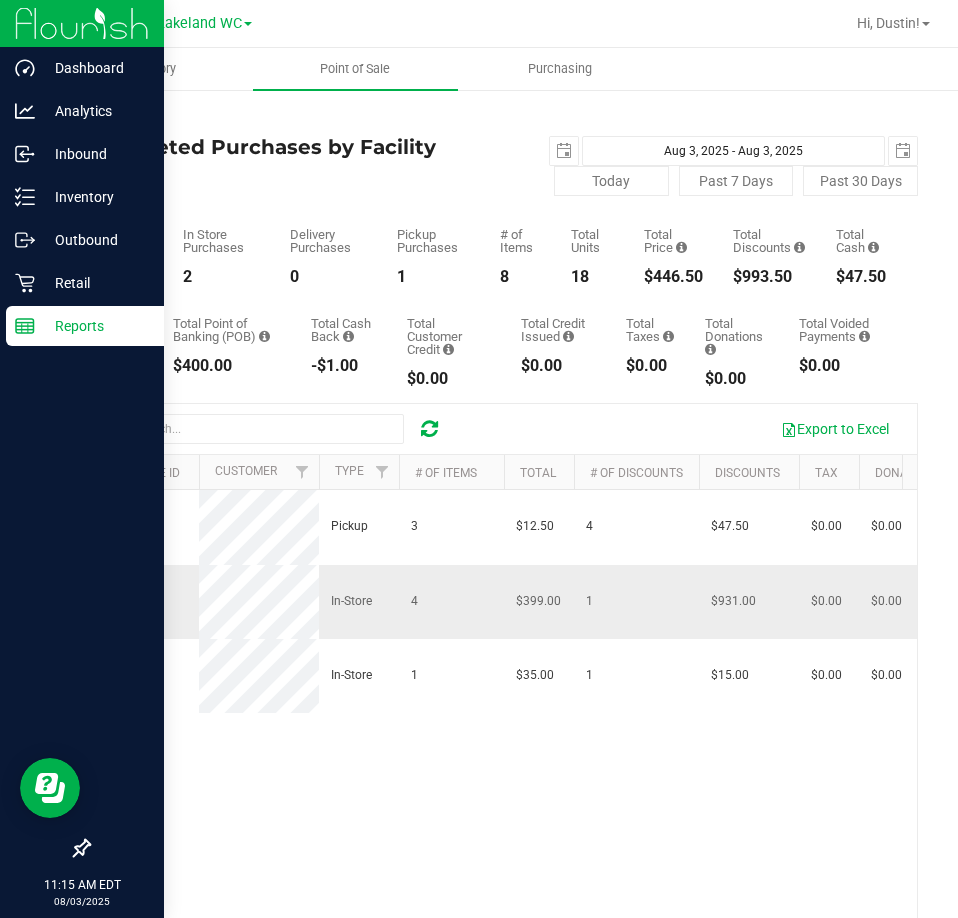 click on "11733487" at bounding box center [129, 601] 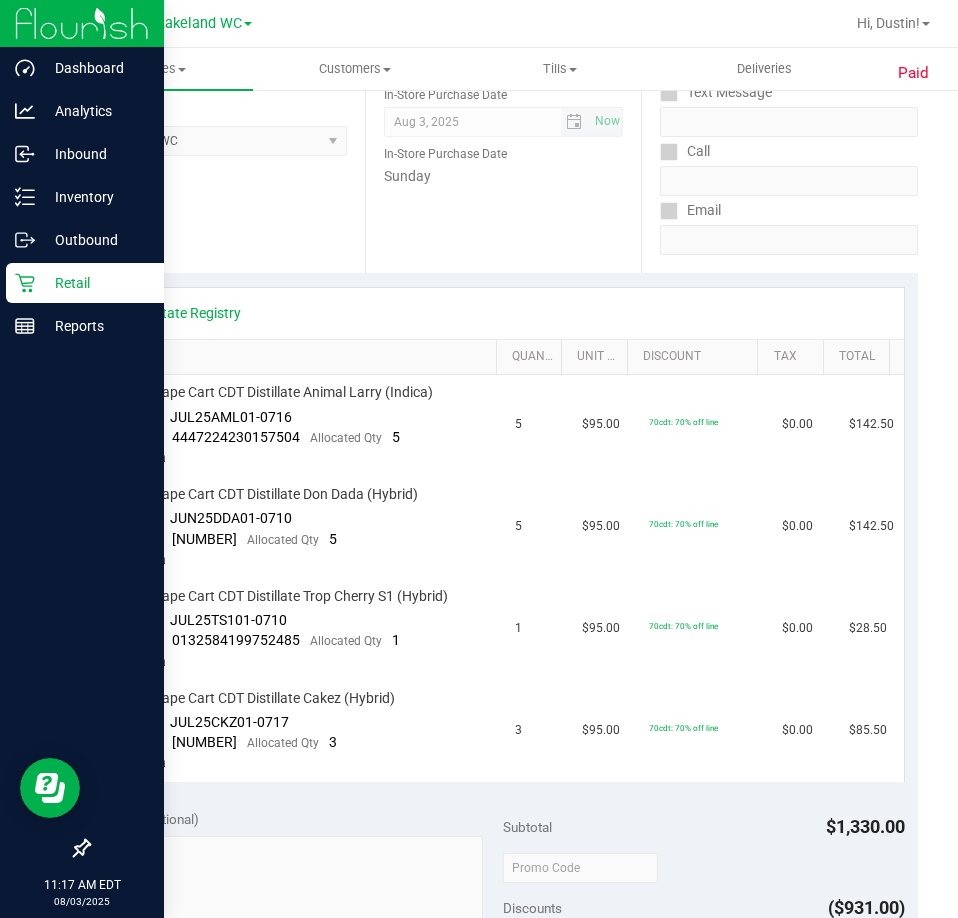 scroll, scrollTop: 0, scrollLeft: 0, axis: both 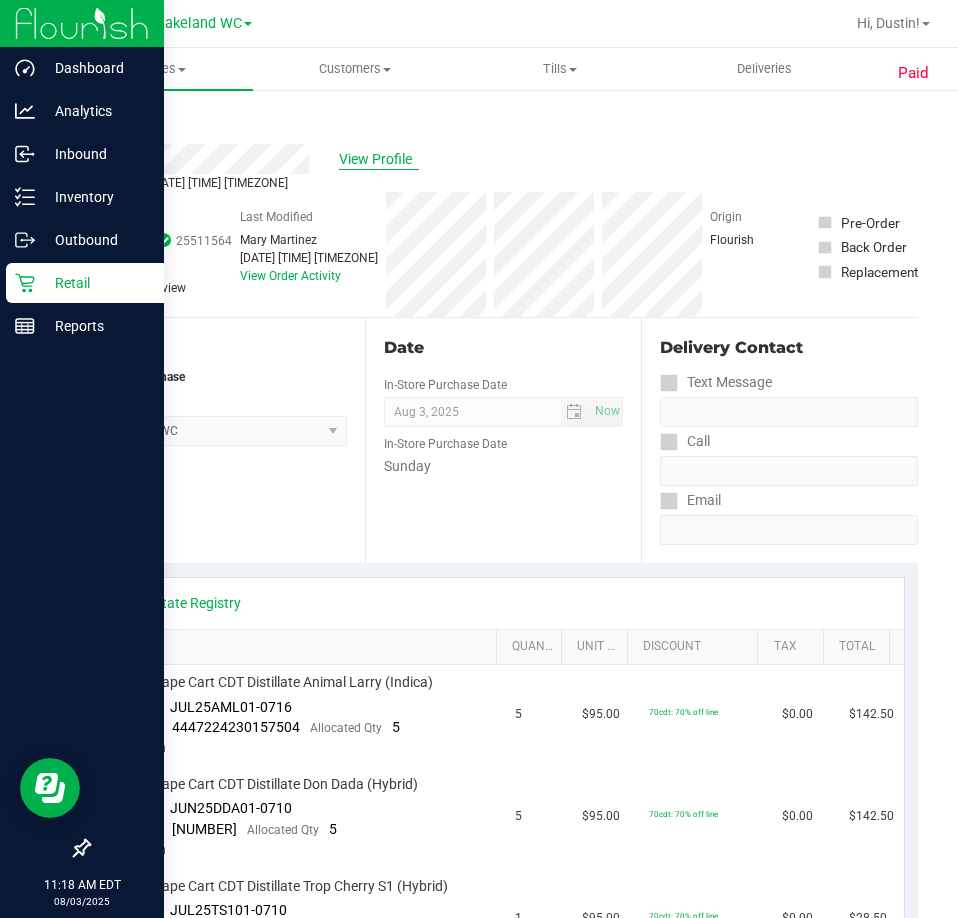 click on "View Profile" at bounding box center [379, 159] 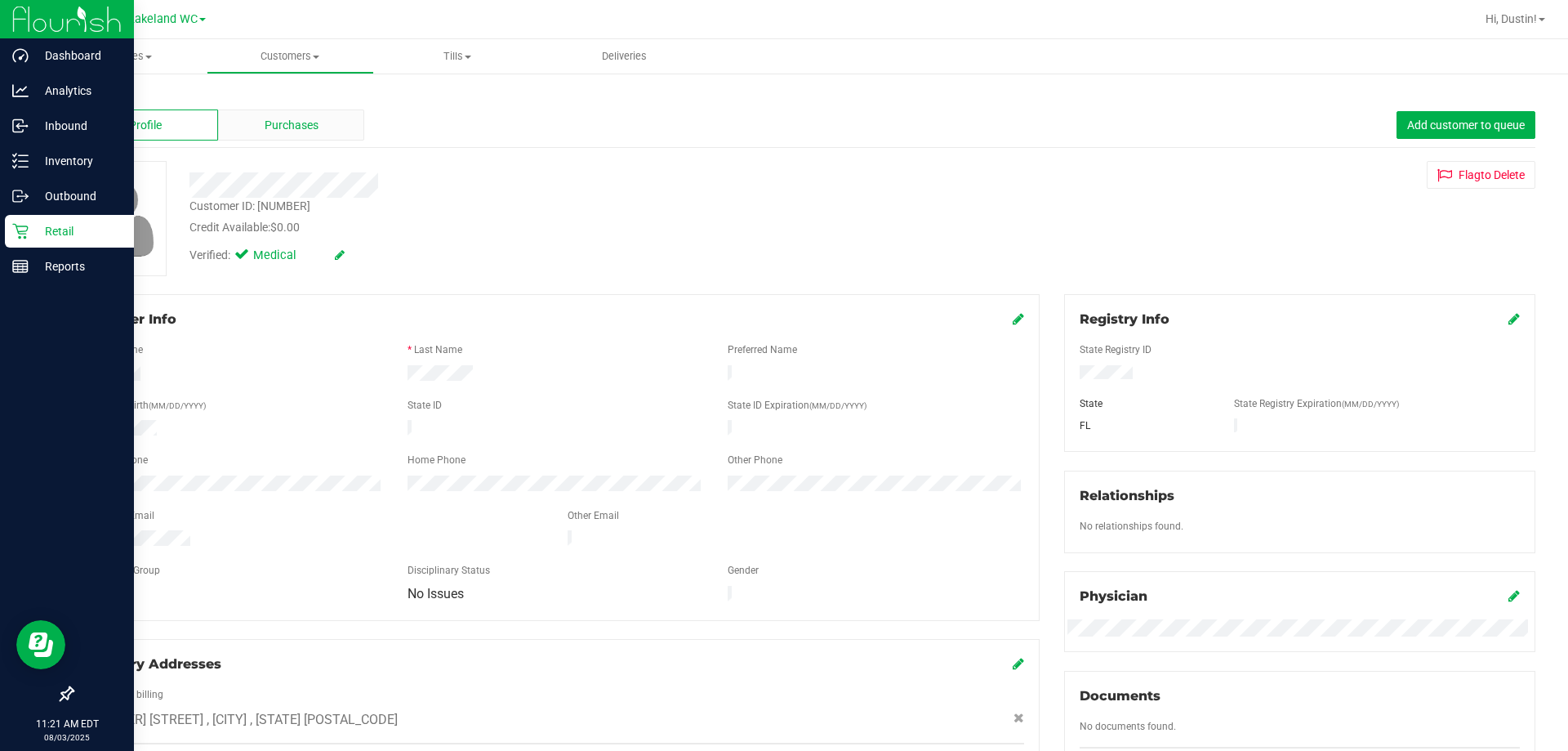 click on "Purchases" at bounding box center (291, 125) 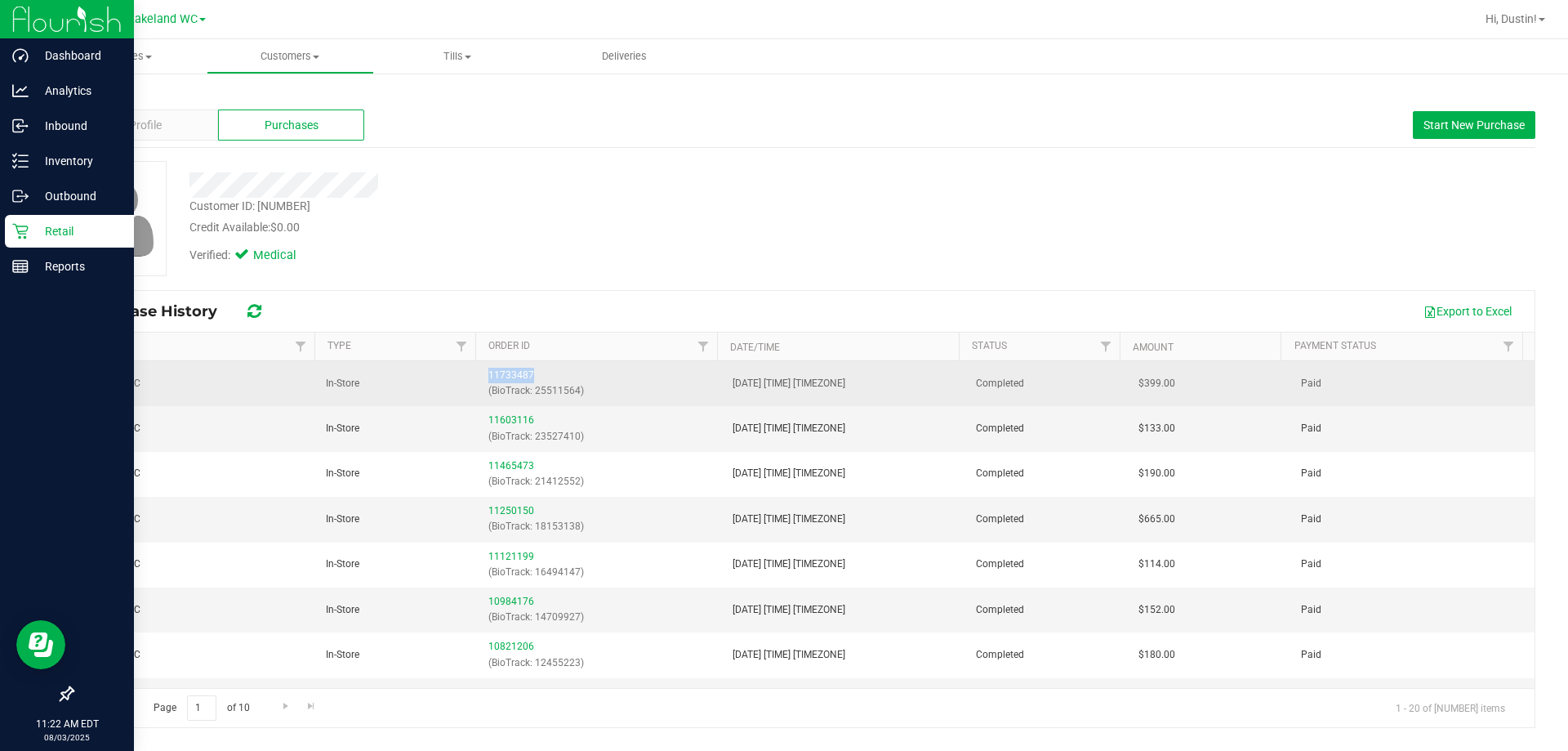 drag, startPoint x: 537, startPoint y: 372, endPoint x: 483, endPoint y: 369, distance: 54.083269 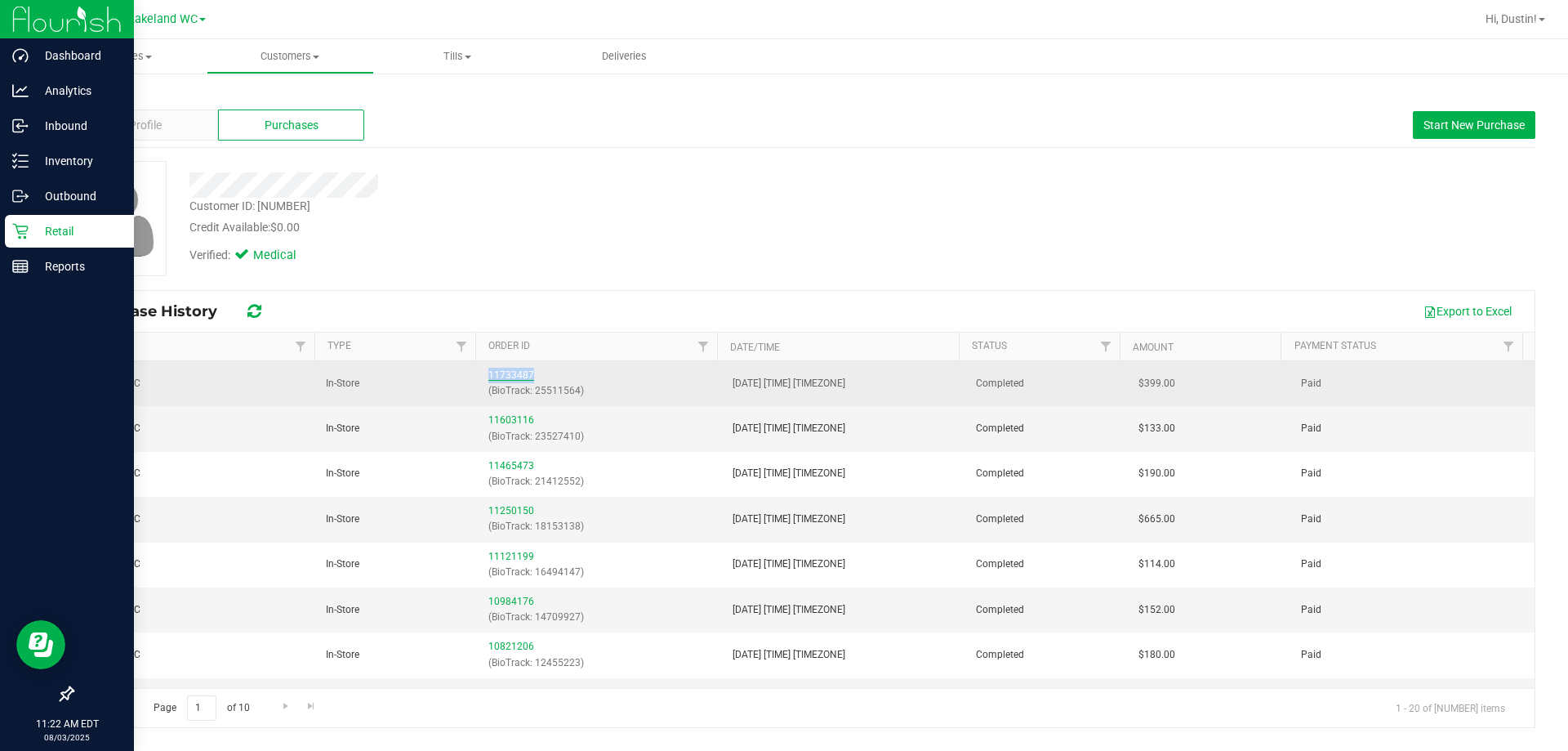 copy on "11733487" 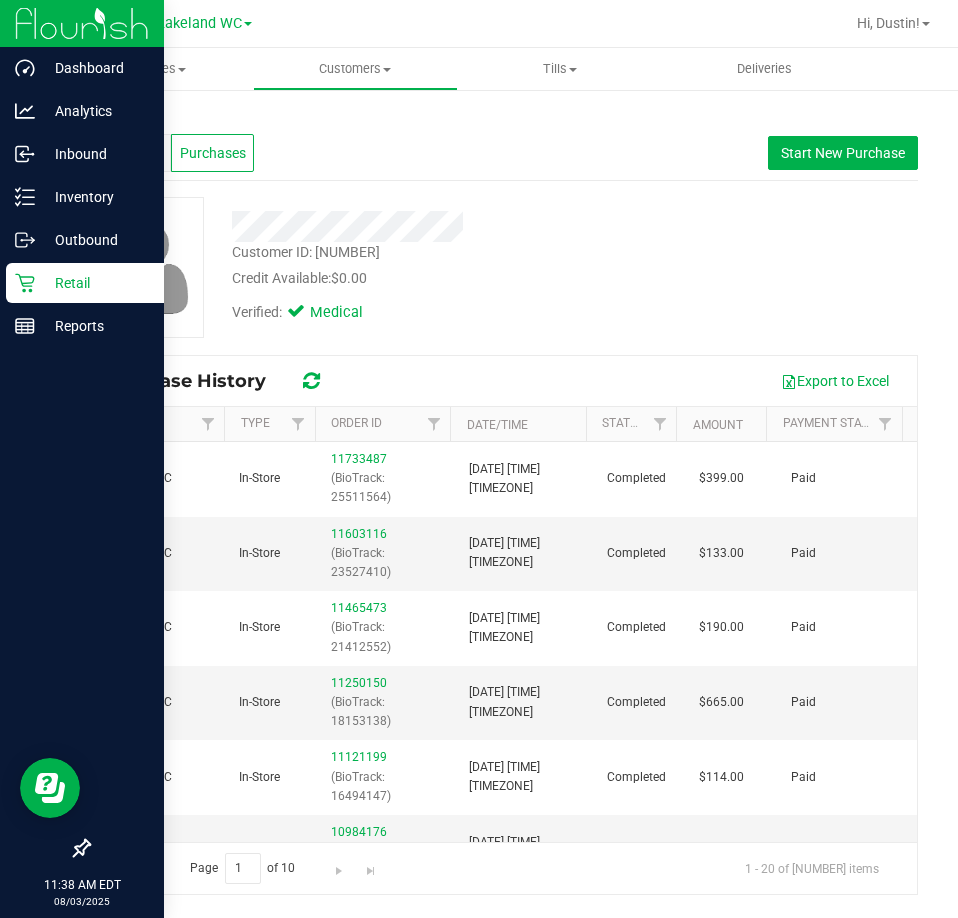 click on "Customer ID: 291526
Credit Available:
$0.00
Verified:
Medical" at bounding box center [503, 267] 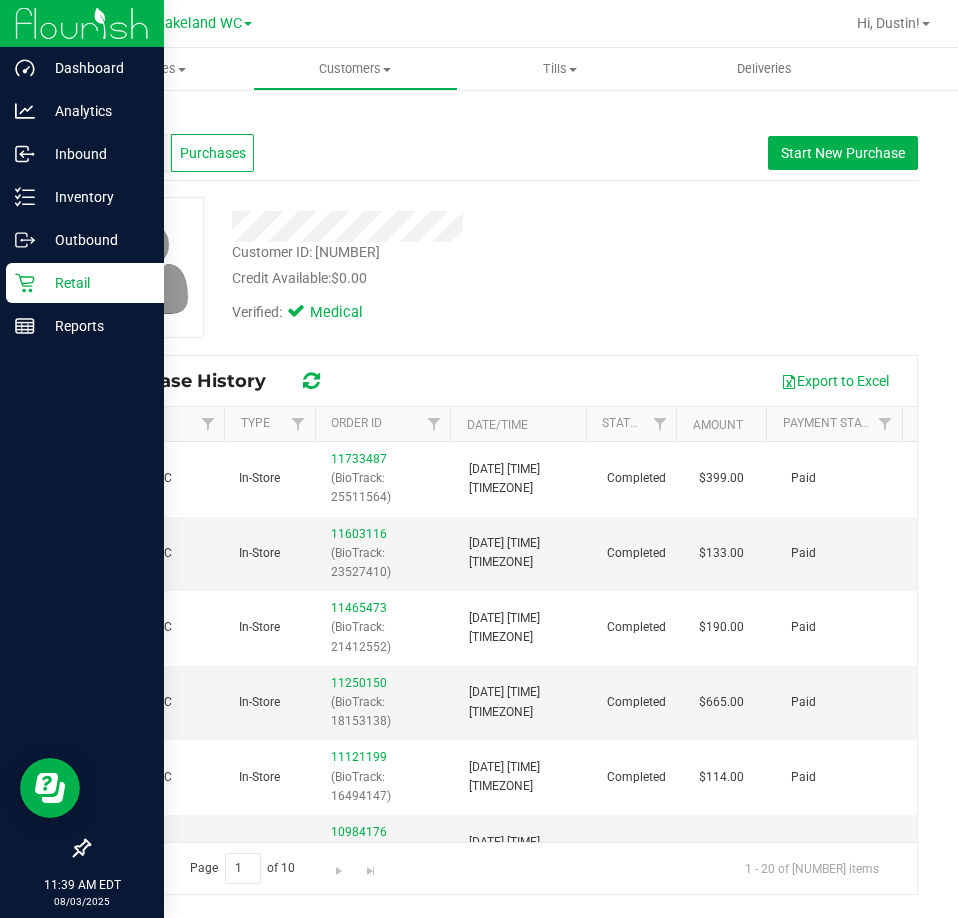click on "Customer ID: 291526
Credit Available:
$0.00
Verified:
Medical" at bounding box center [503, 267] 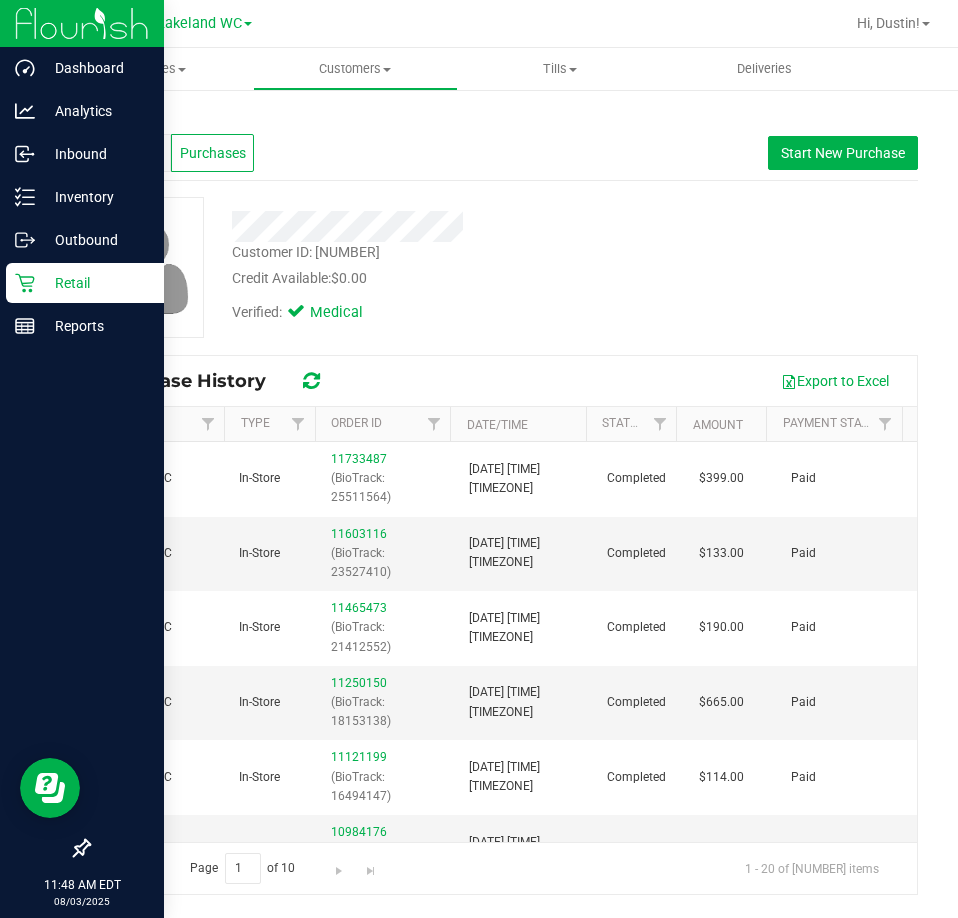 click on "Back" at bounding box center [503, 117] 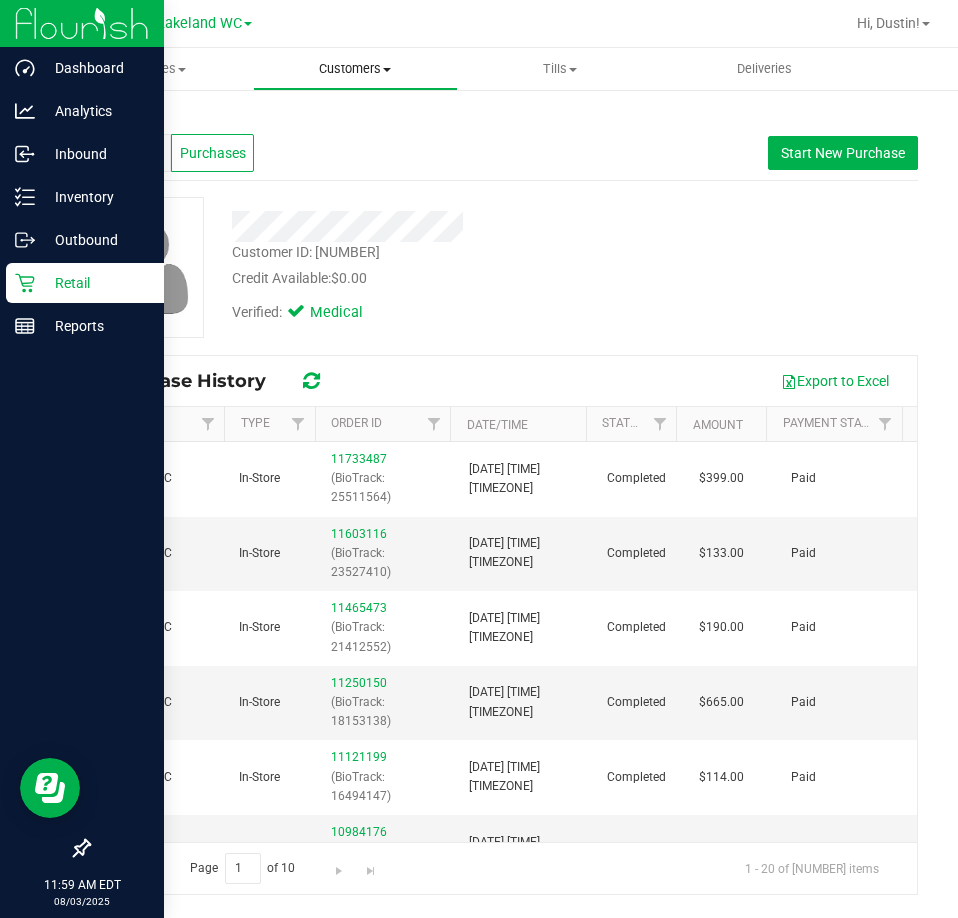 click on "Customers" at bounding box center [355, 69] 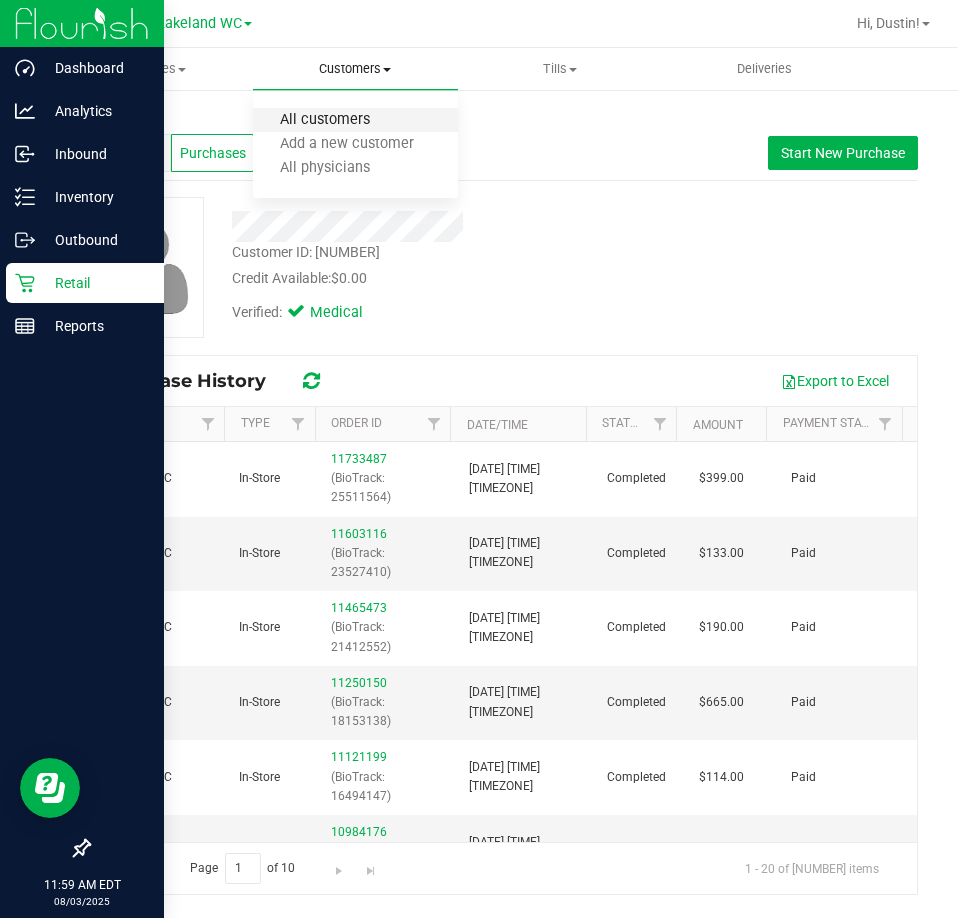 click on "All customers" at bounding box center (325, 120) 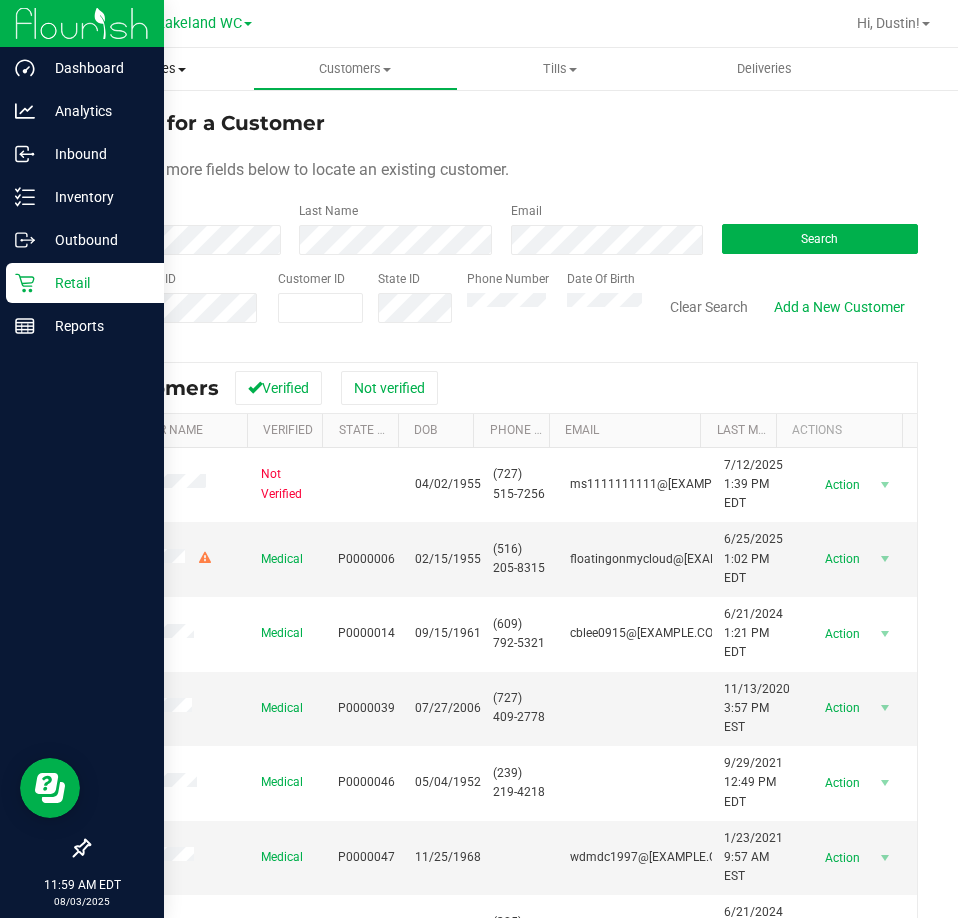 click on "Purchases" at bounding box center [150, 69] 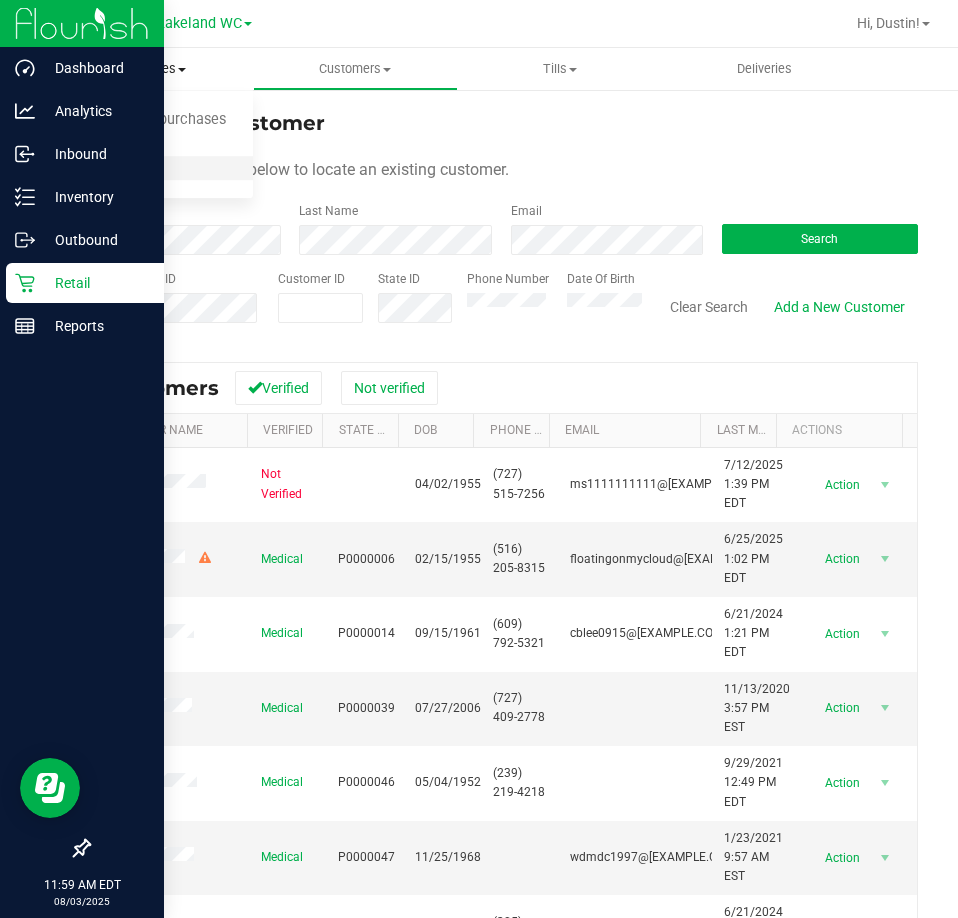 click on "All purchases" at bounding box center [150, 169] 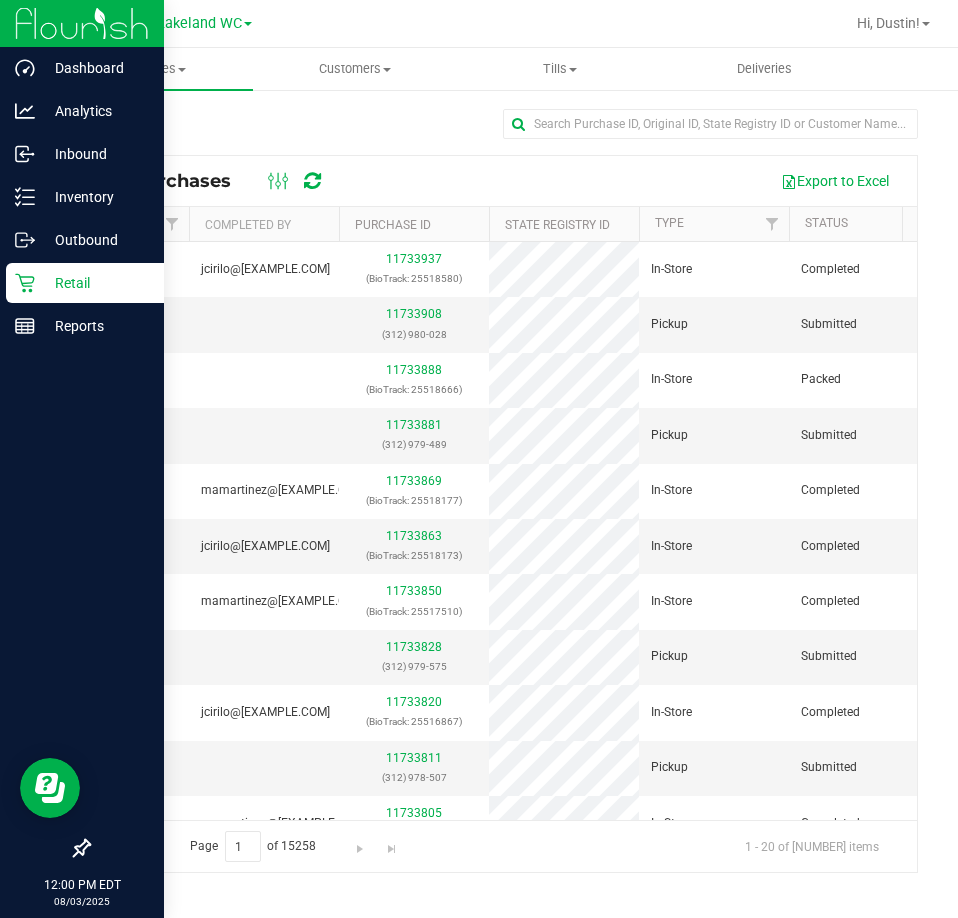 click on "All Purchases
Export to Excel
Sync Status Completed By Purchase ID State Registry ID Type Status Origin Assigned Store Created At Scheduled At Customer Phone Address Amount Completed At
jcirilo@liveparallel.com
11733937
(BioTrack: 25518580)
In-Store 1" at bounding box center [503, 490] 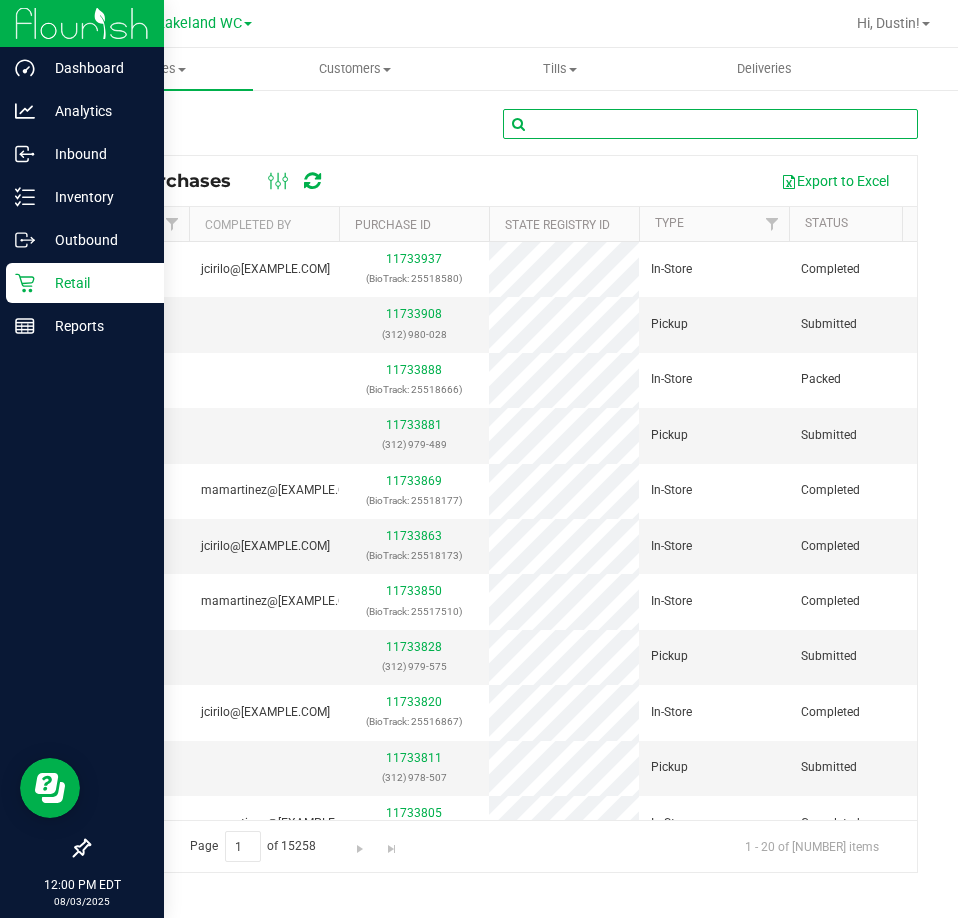 click at bounding box center [710, 124] 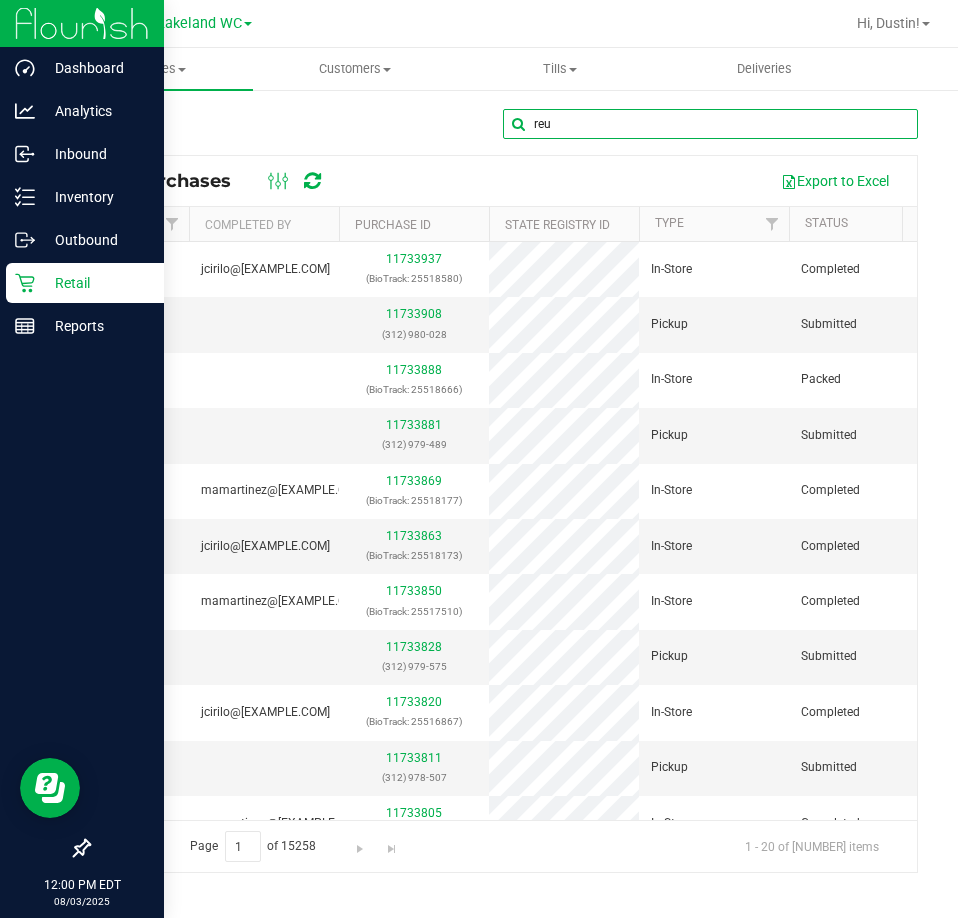 type on "reuel" 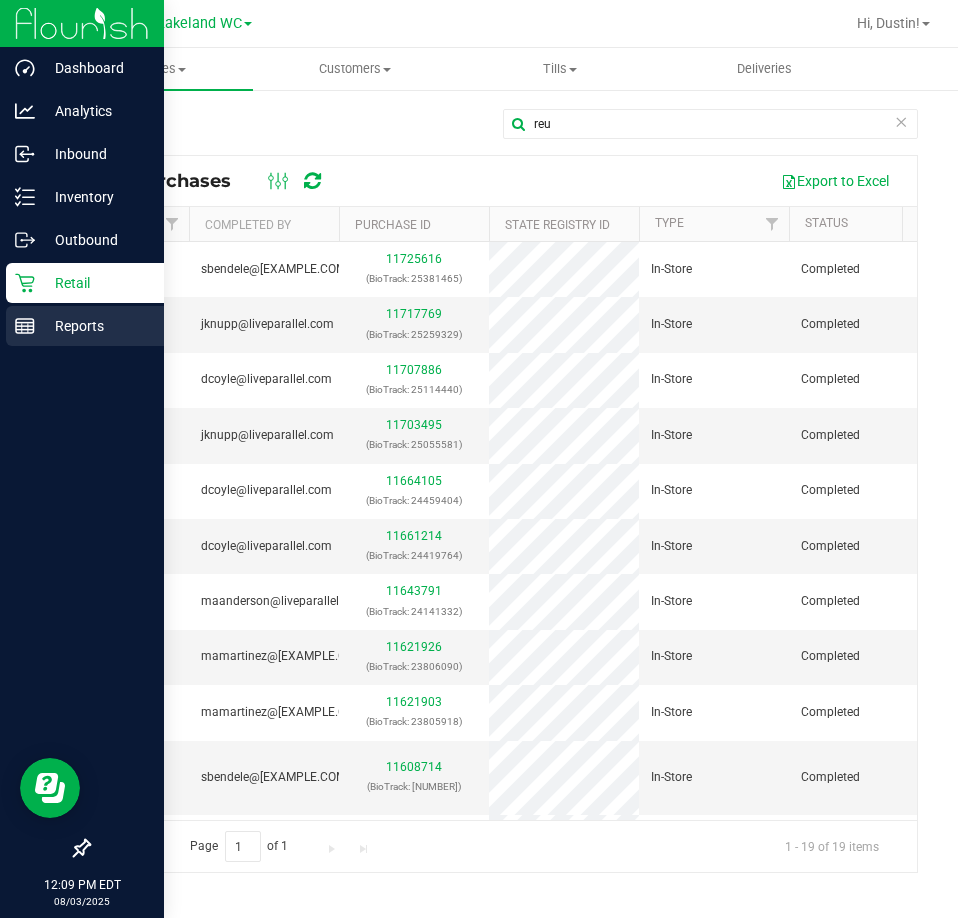 click on "Reports" at bounding box center (95, 326) 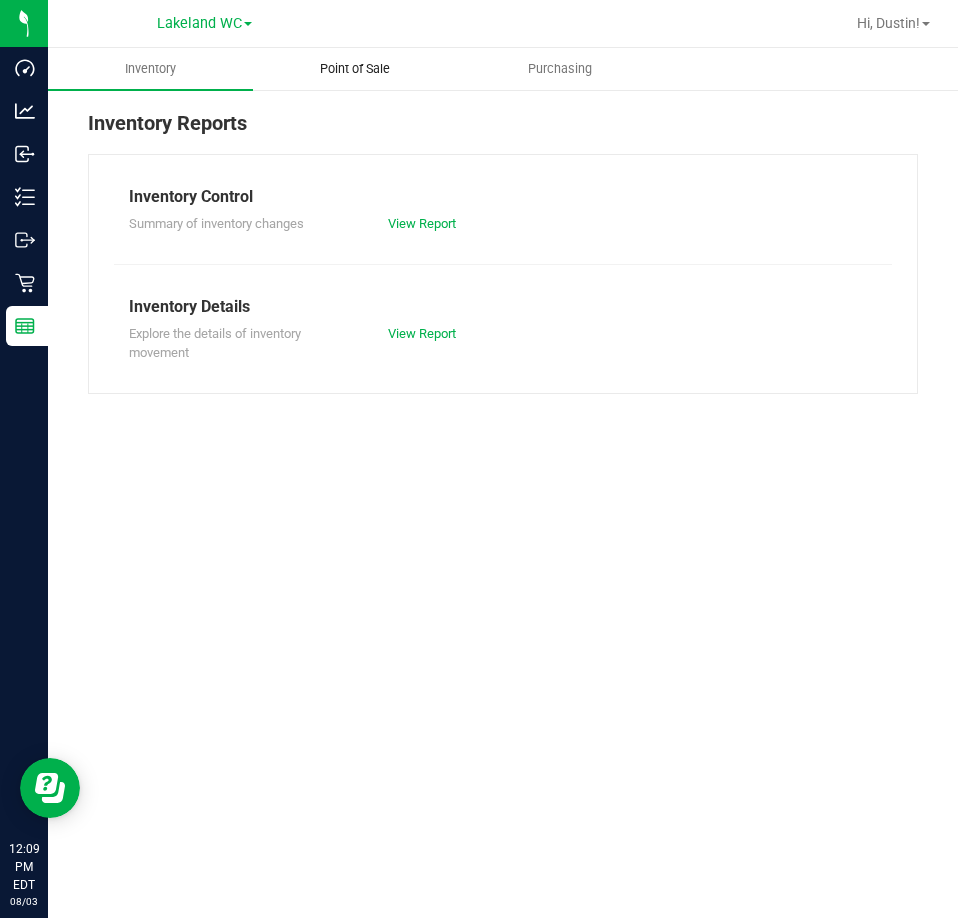 click on "Point of Sale" at bounding box center (355, 69) 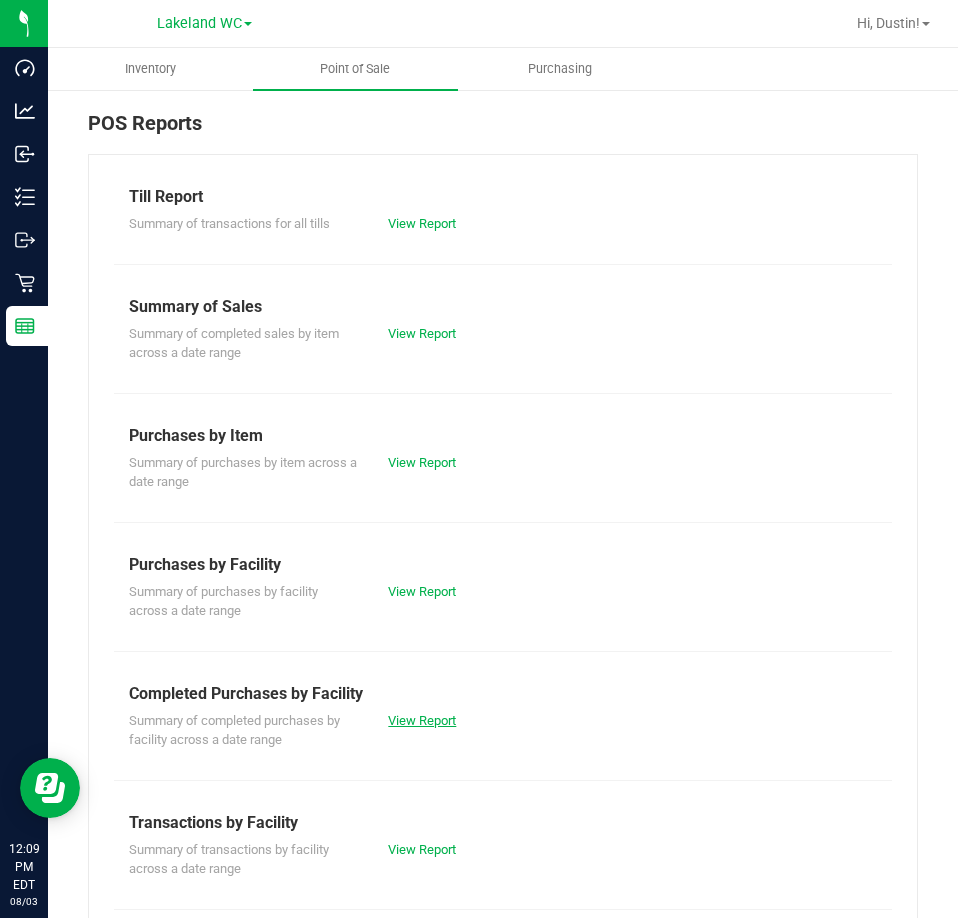 click on "Summary of completed purchases by facility across a date range
View Report" at bounding box center (503, 728) 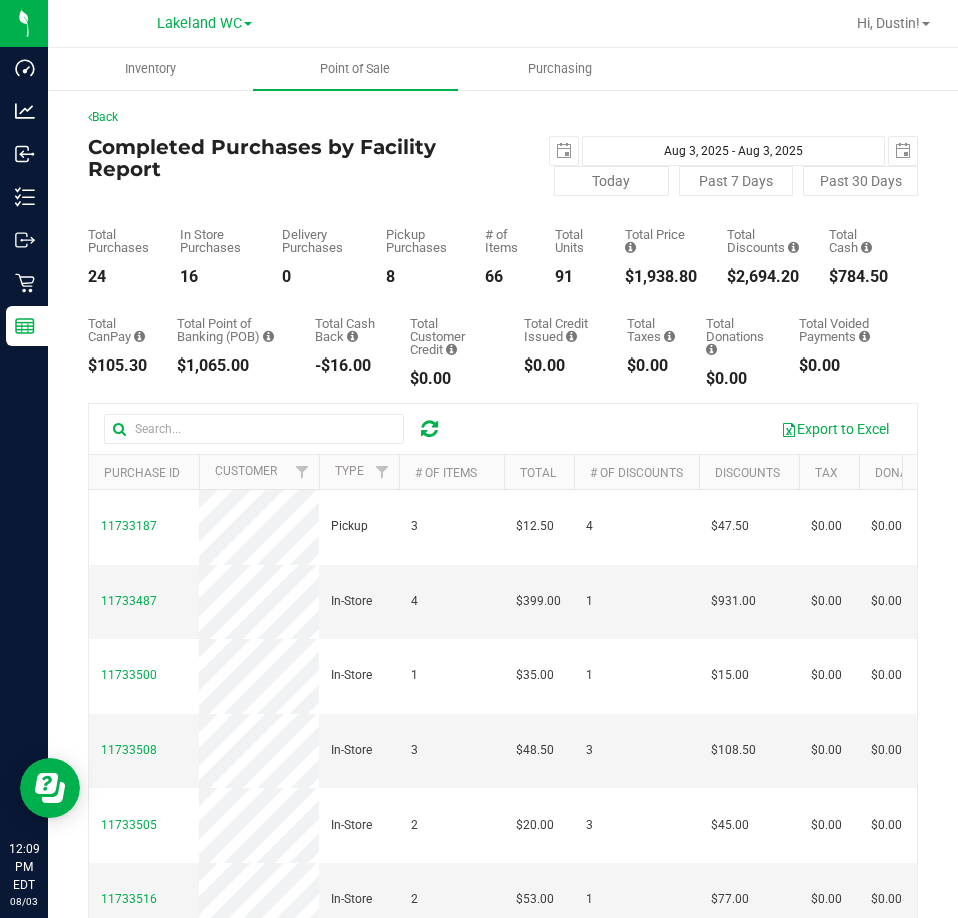 click at bounding box center [601, 23] 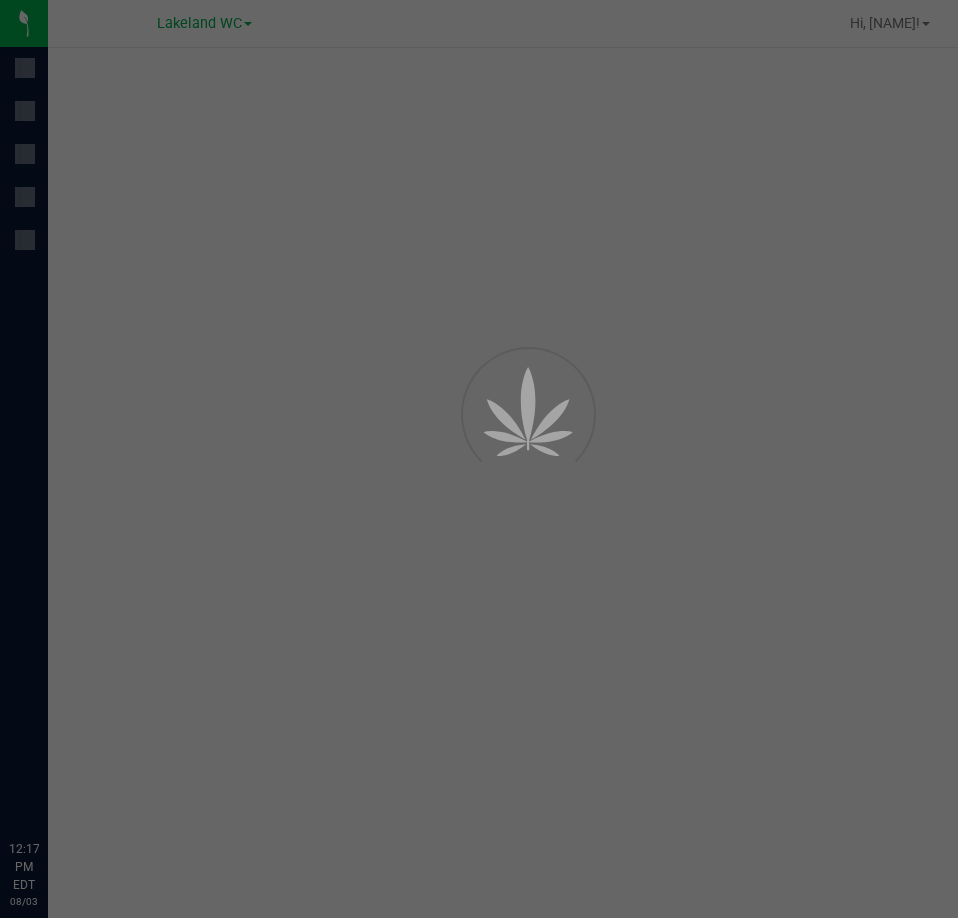 scroll, scrollTop: 0, scrollLeft: 0, axis: both 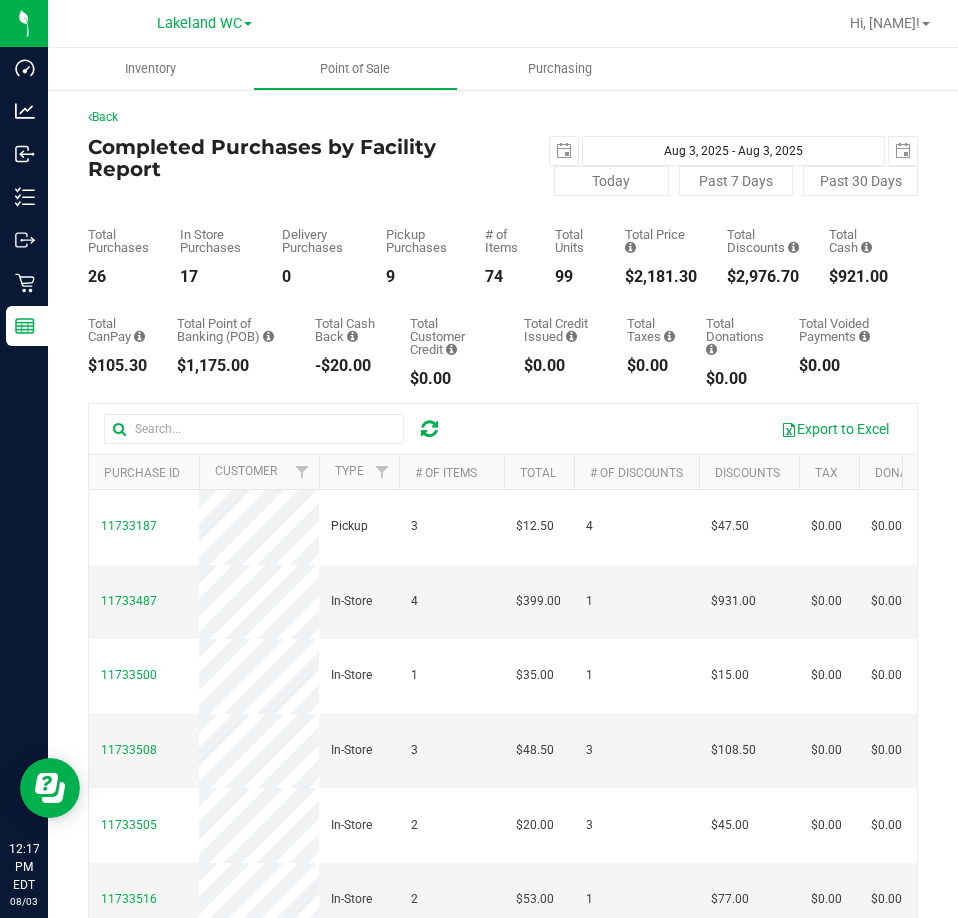 click on "Inventory
Point of Sale
Purchasing" at bounding box center [527, 69] 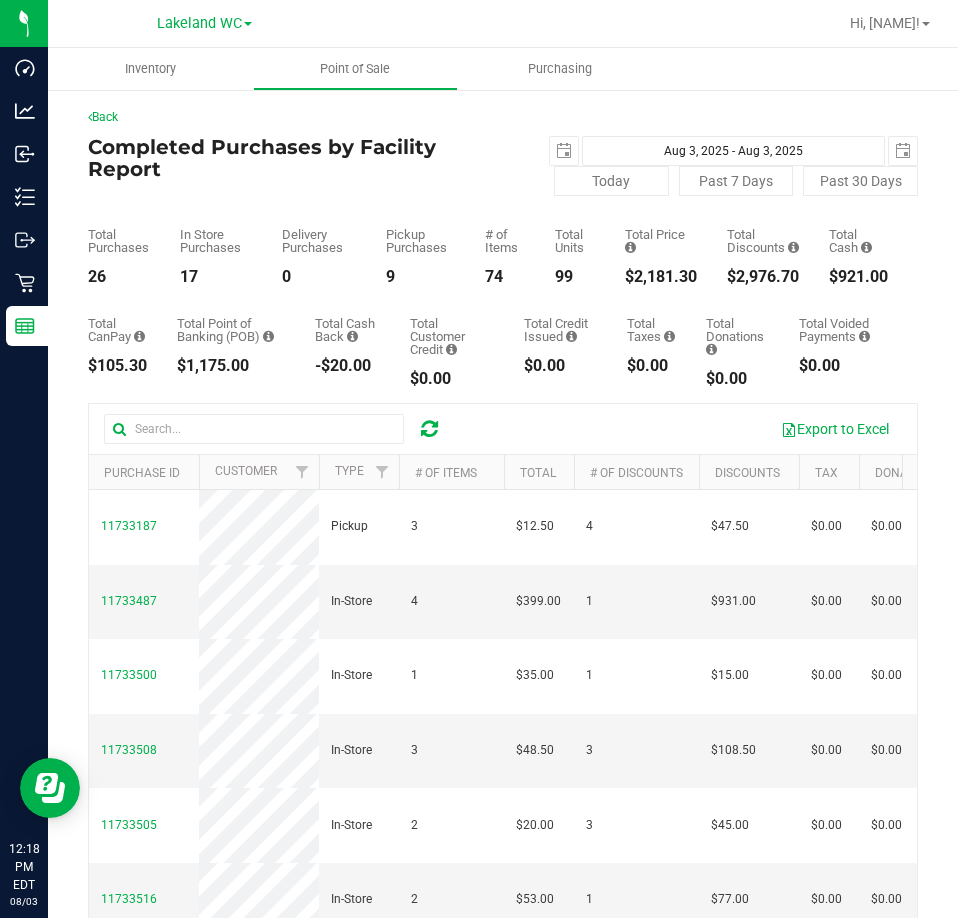 click on "Inventory
Point of Sale
Purchasing" at bounding box center (527, 69) 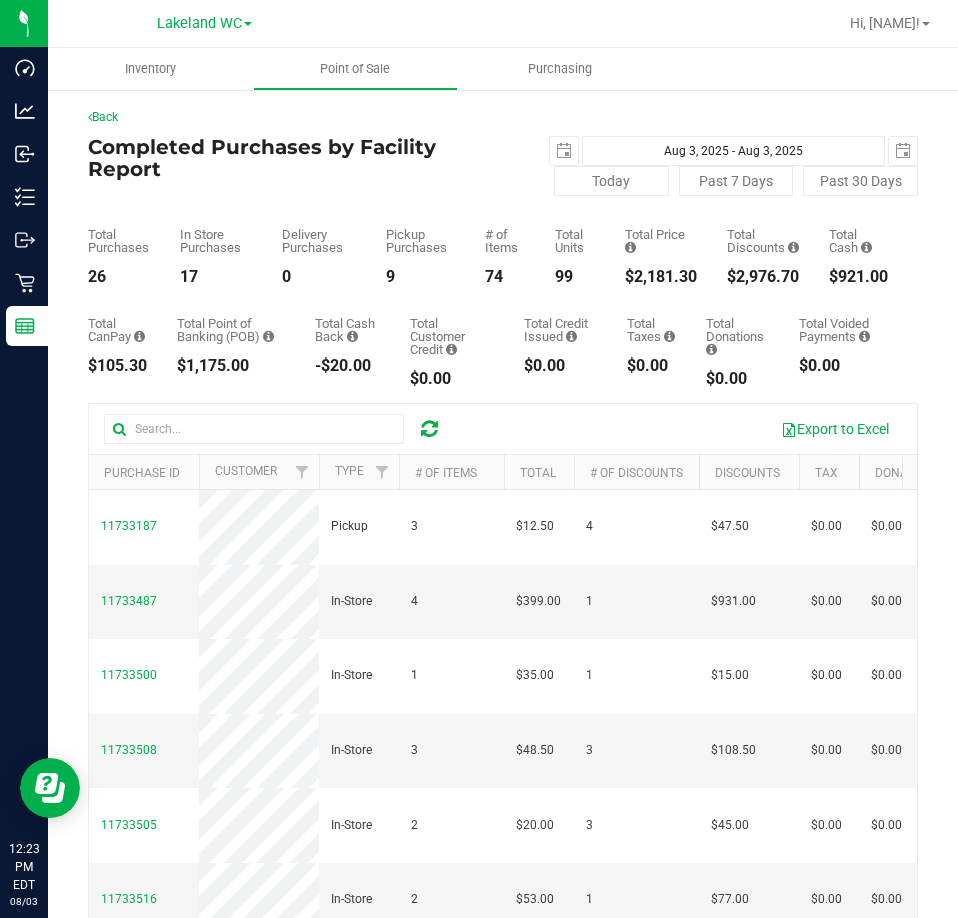 click at bounding box center [597, 23] 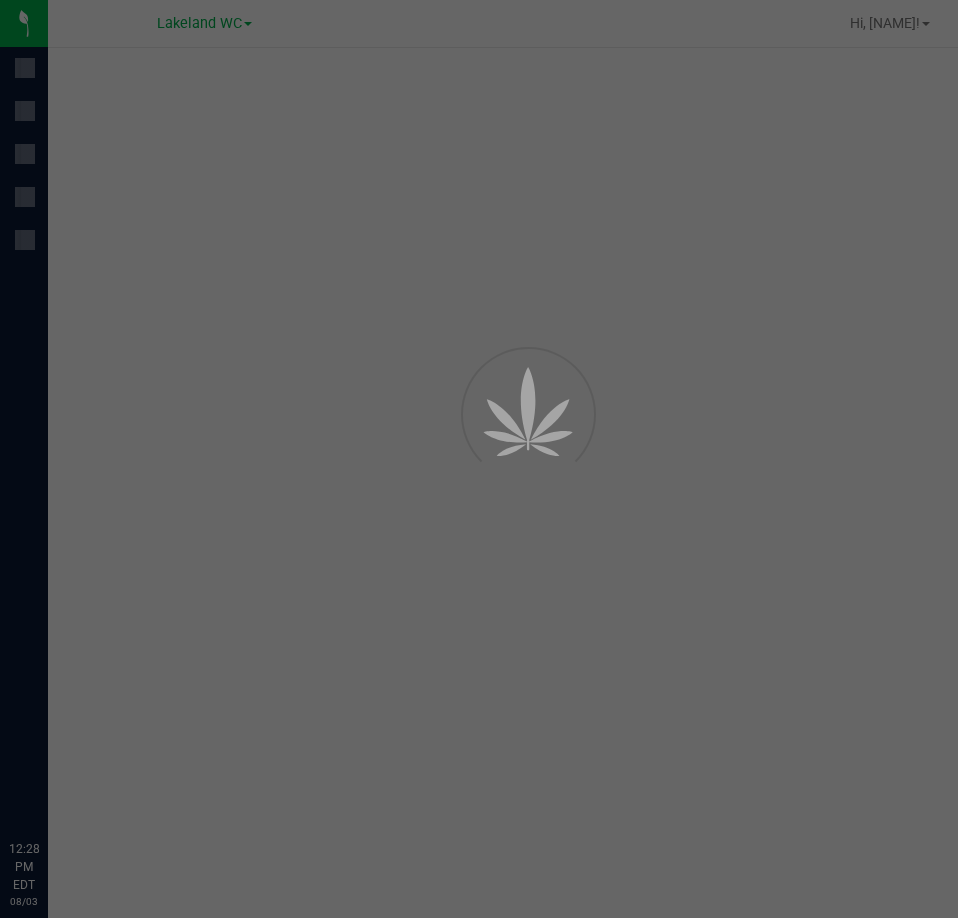 scroll, scrollTop: 0, scrollLeft: 0, axis: both 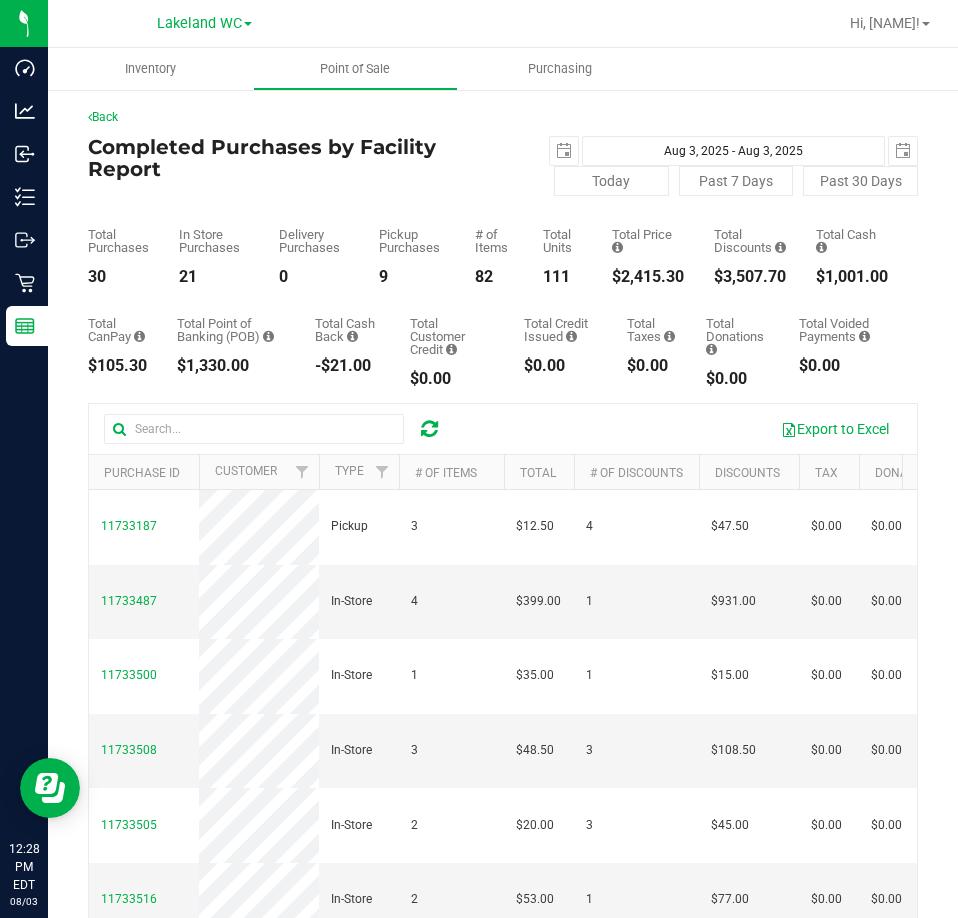 click at bounding box center (597, 23) 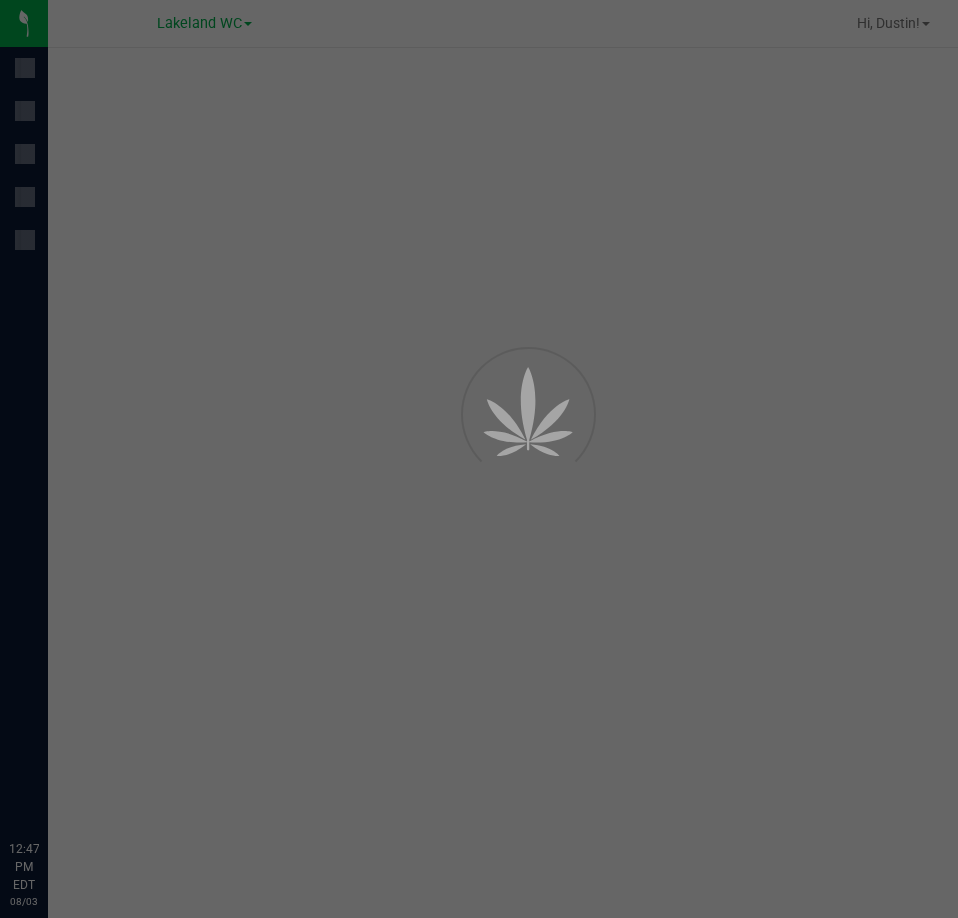 scroll, scrollTop: 0, scrollLeft: 0, axis: both 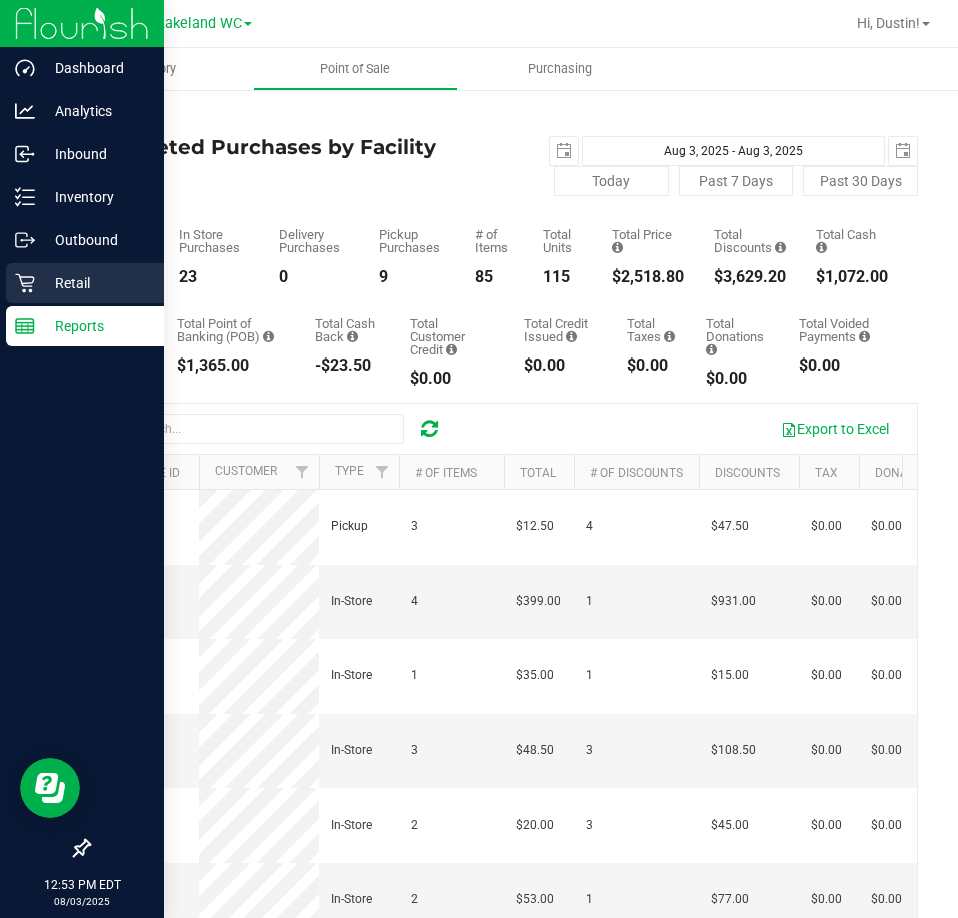 click on "Retail" at bounding box center [95, 283] 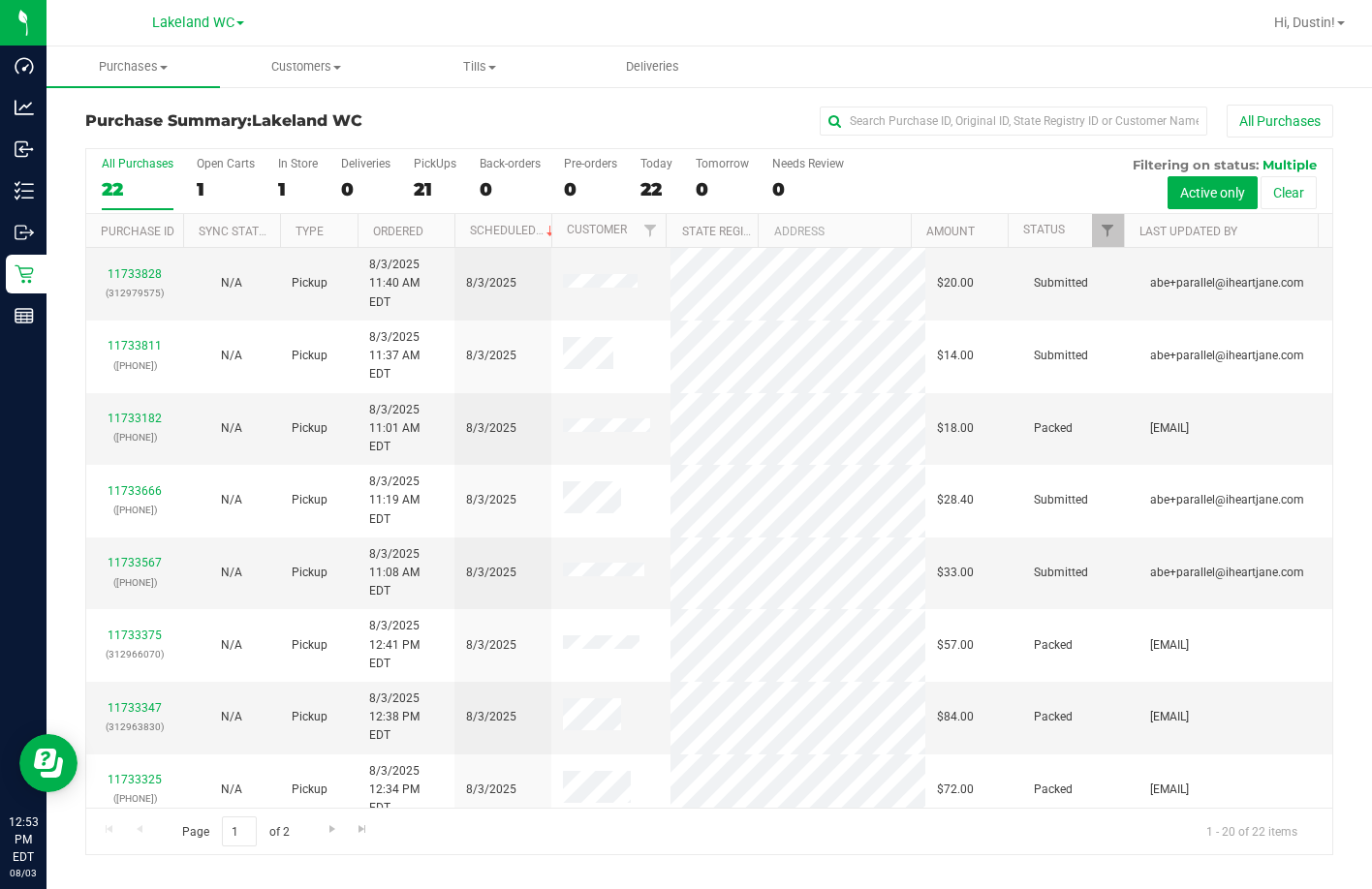 scroll, scrollTop: 512, scrollLeft: 0, axis: vertical 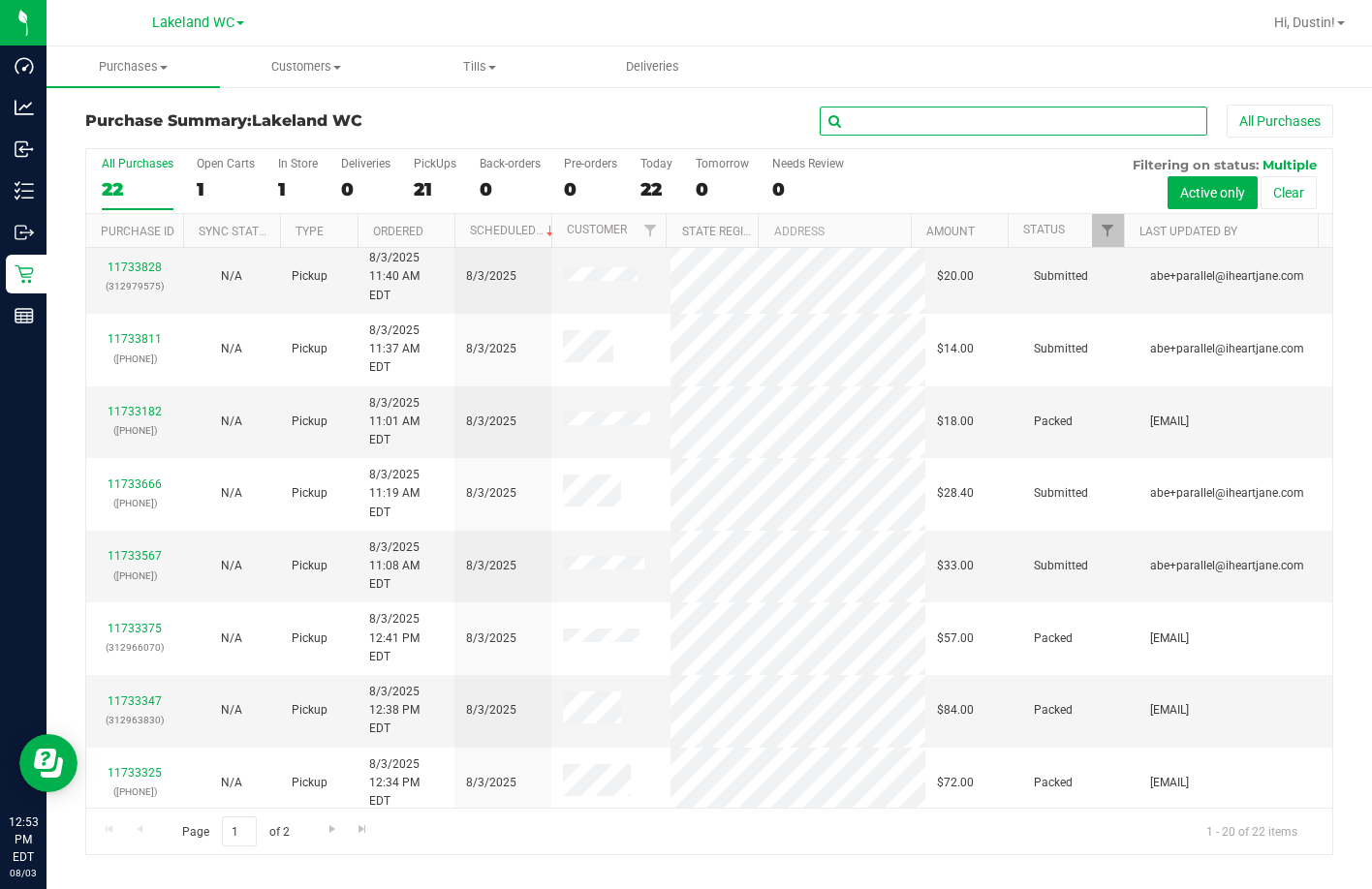 click at bounding box center (1013, 121) 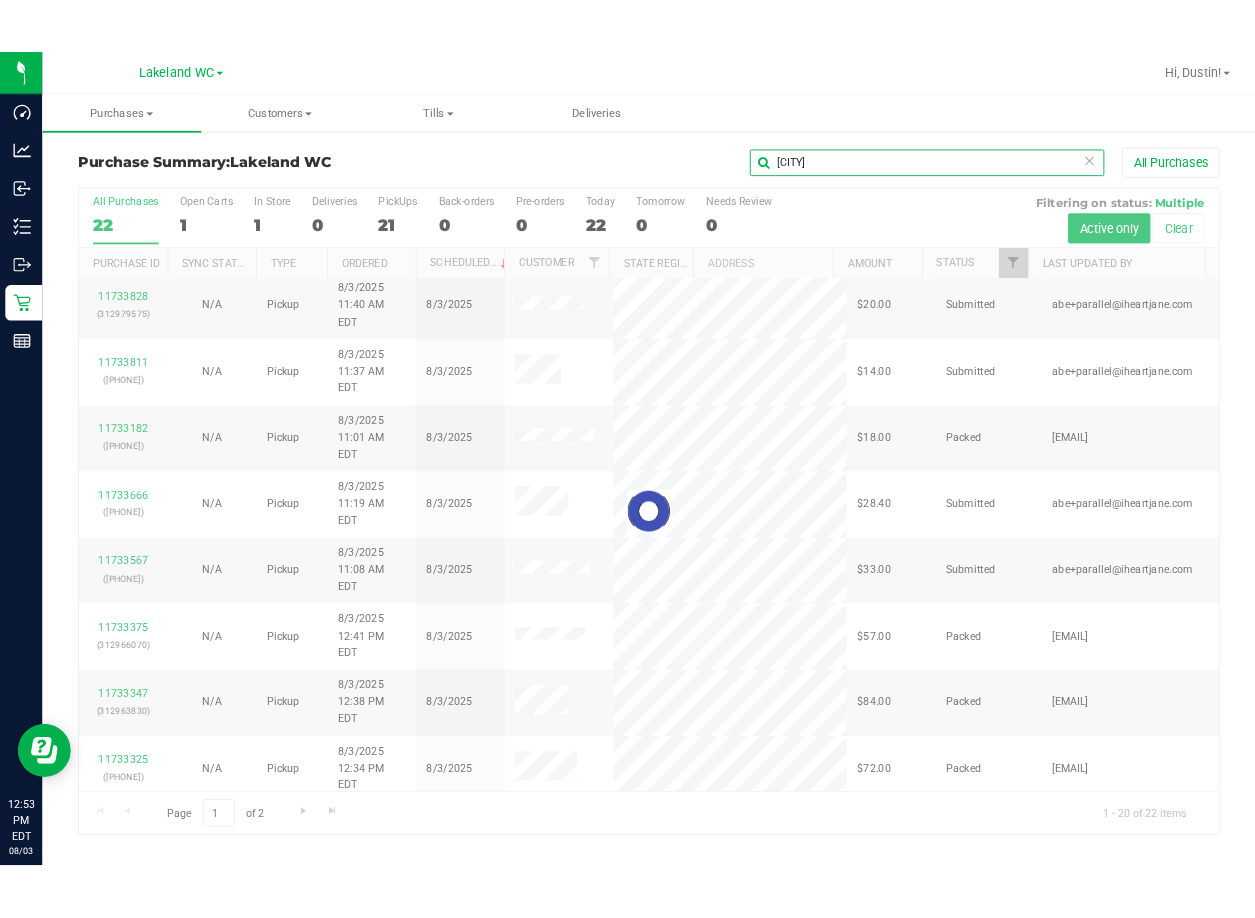 scroll, scrollTop: 0, scrollLeft: 0, axis: both 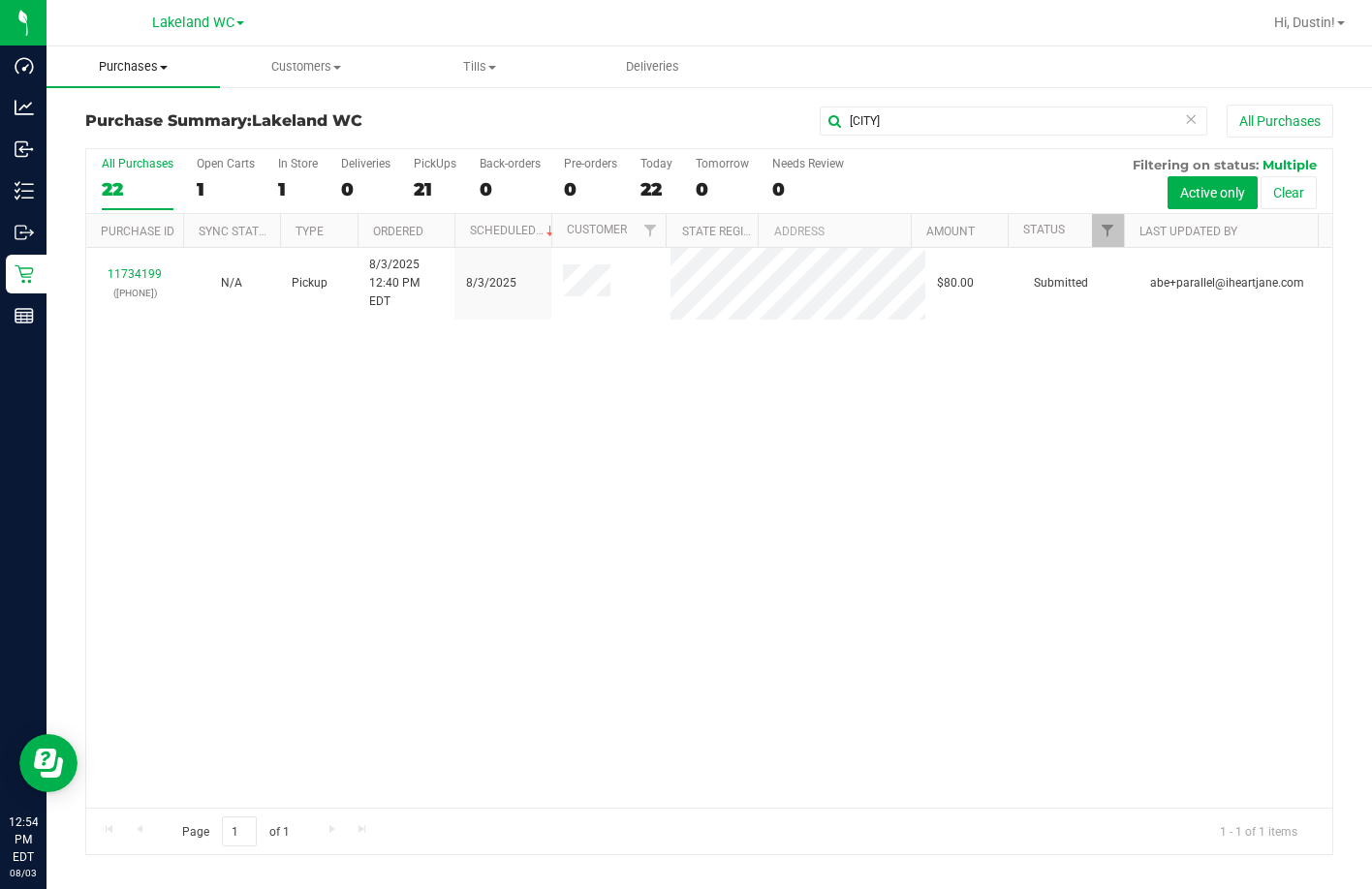 click on "Purchases" at bounding box center (133, 67) 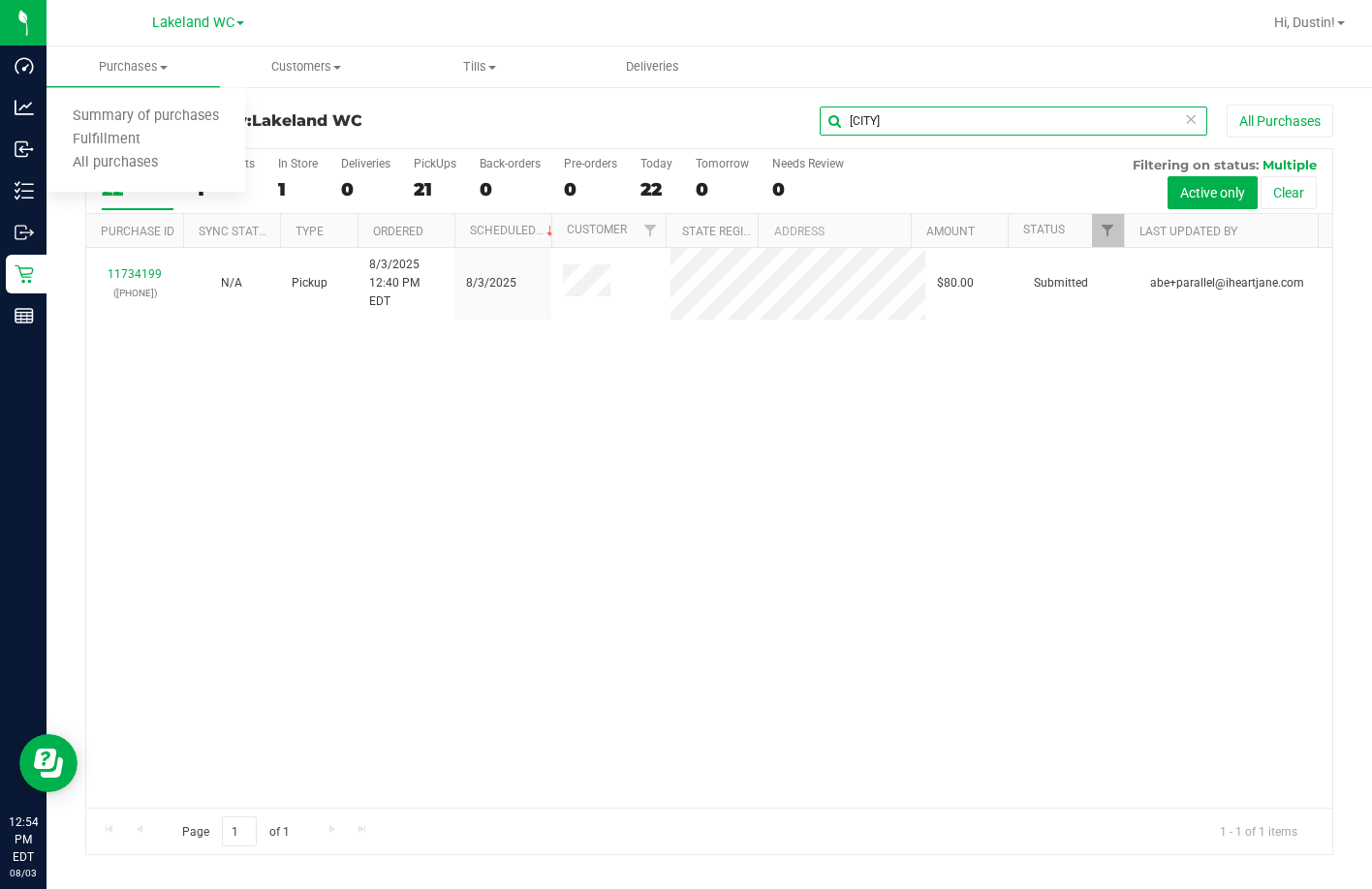 drag, startPoint x: 936, startPoint y: 119, endPoint x: -1, endPoint y: 52, distance: 939.3924 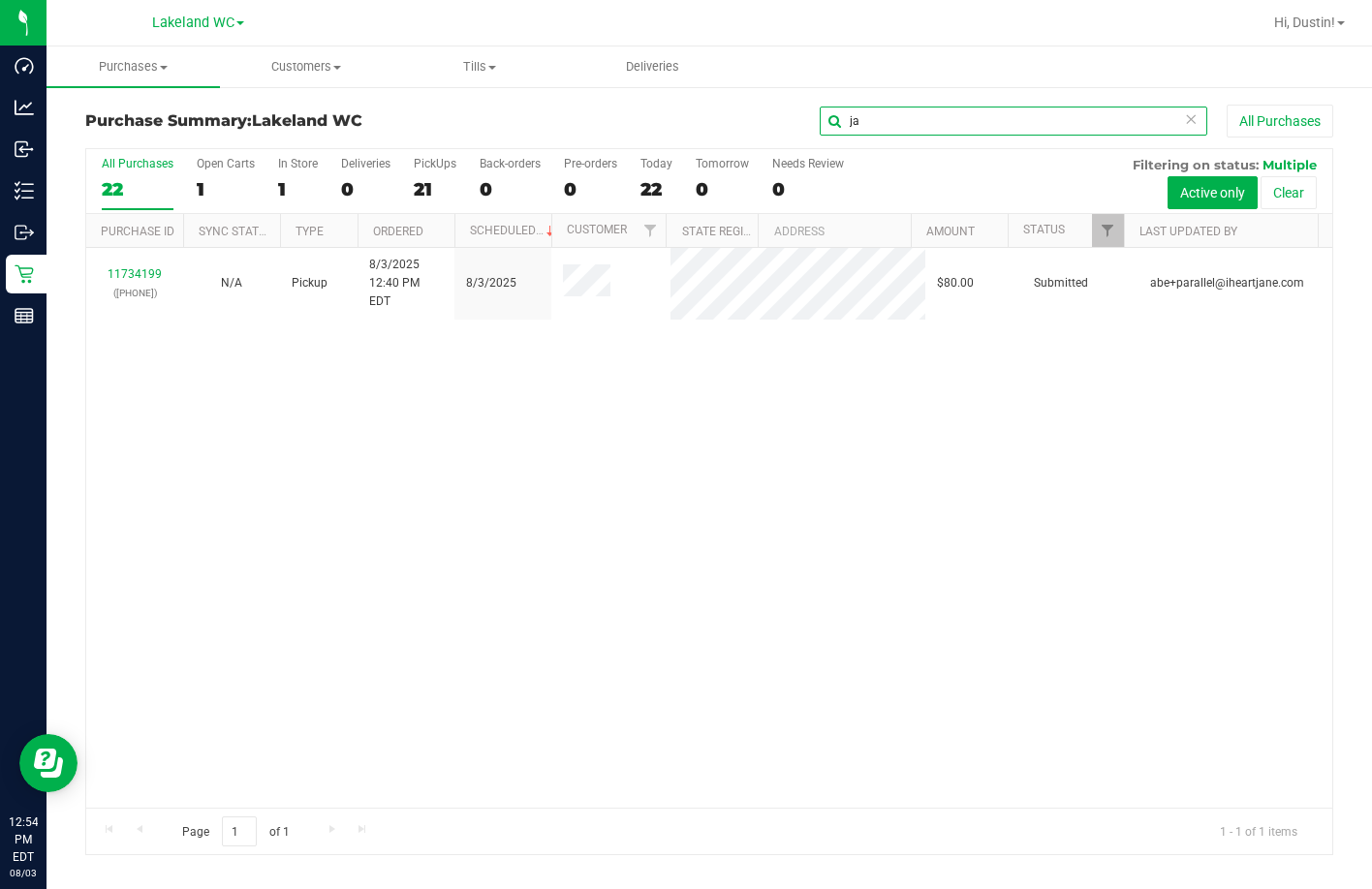 type on "j" 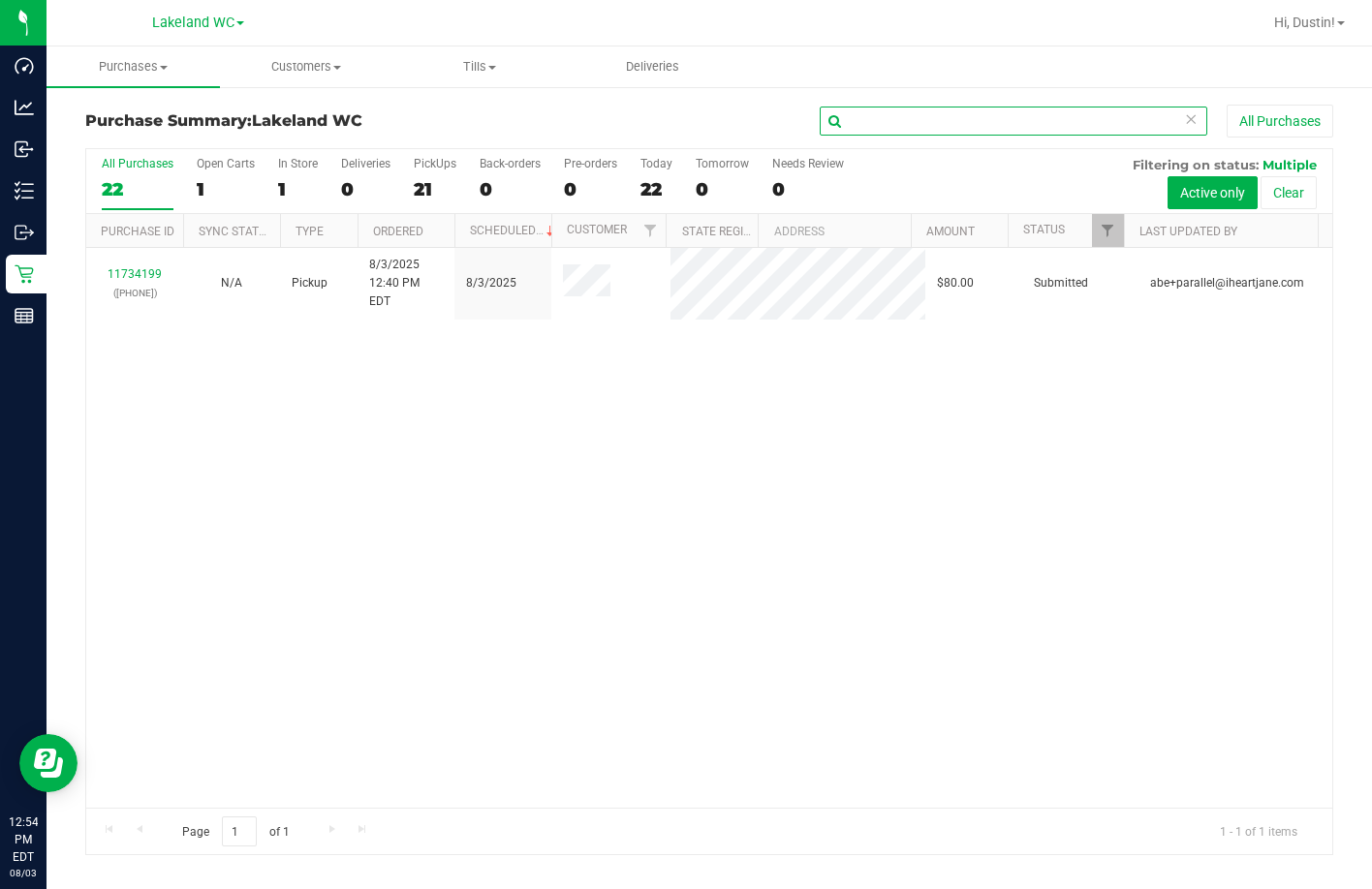 type 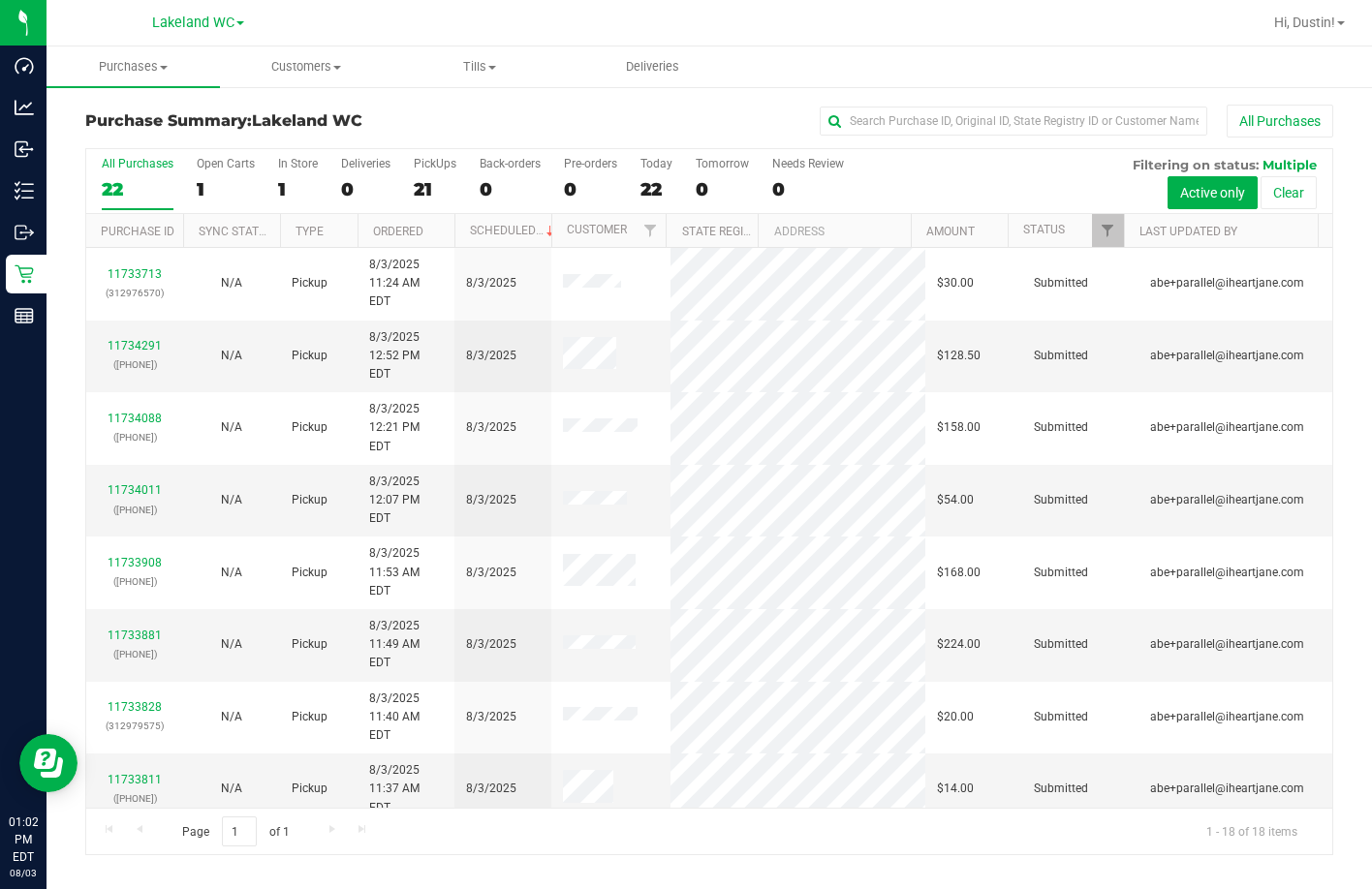 click on "Lakeland WC Hi, [FIRST]!" at bounding box center [709, 23] 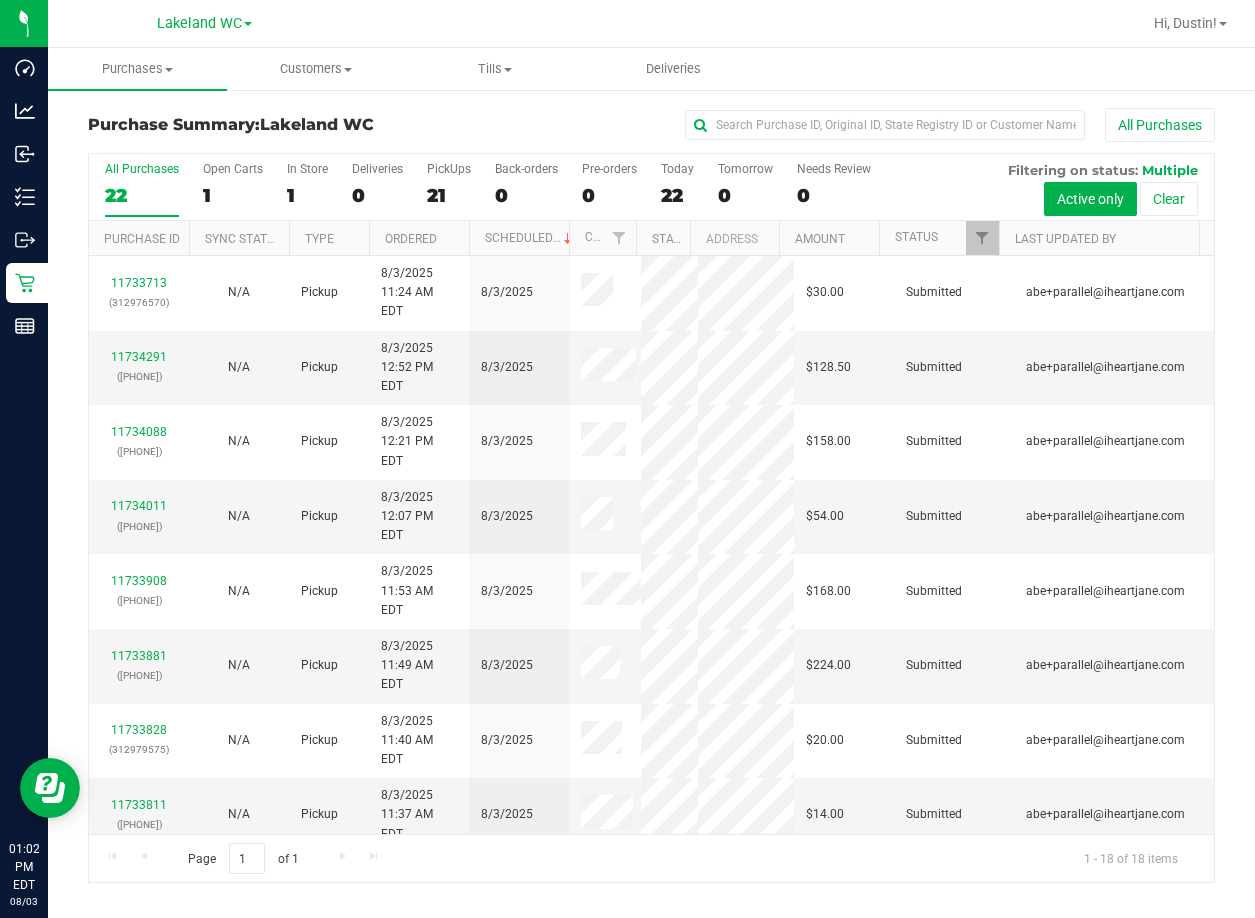 click on "Purchases
Summary of purchases
Fulfillment
All purchases
Customers
All customers
Add a new customer
All physicians" at bounding box center (675, 69) 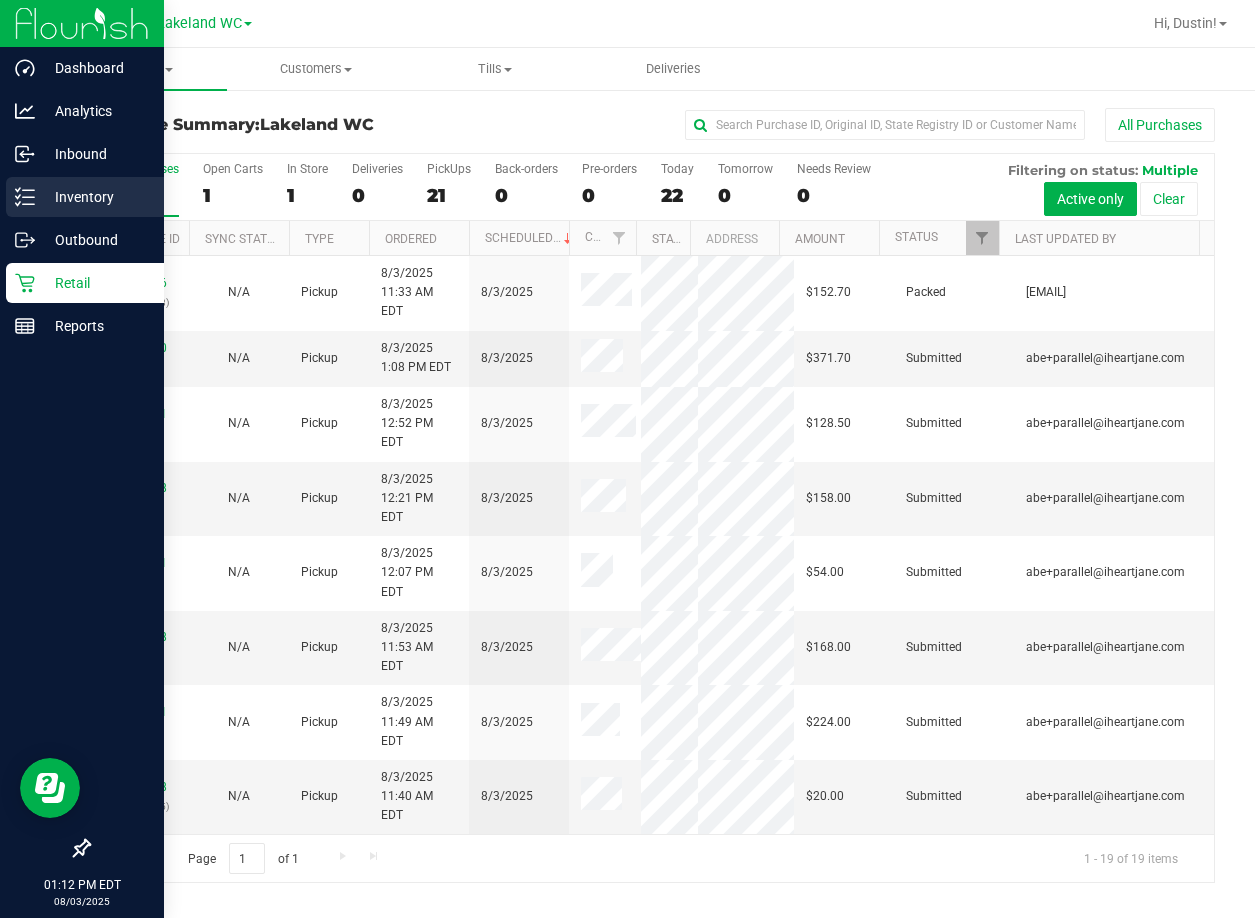 click on "Inventory" at bounding box center [95, 197] 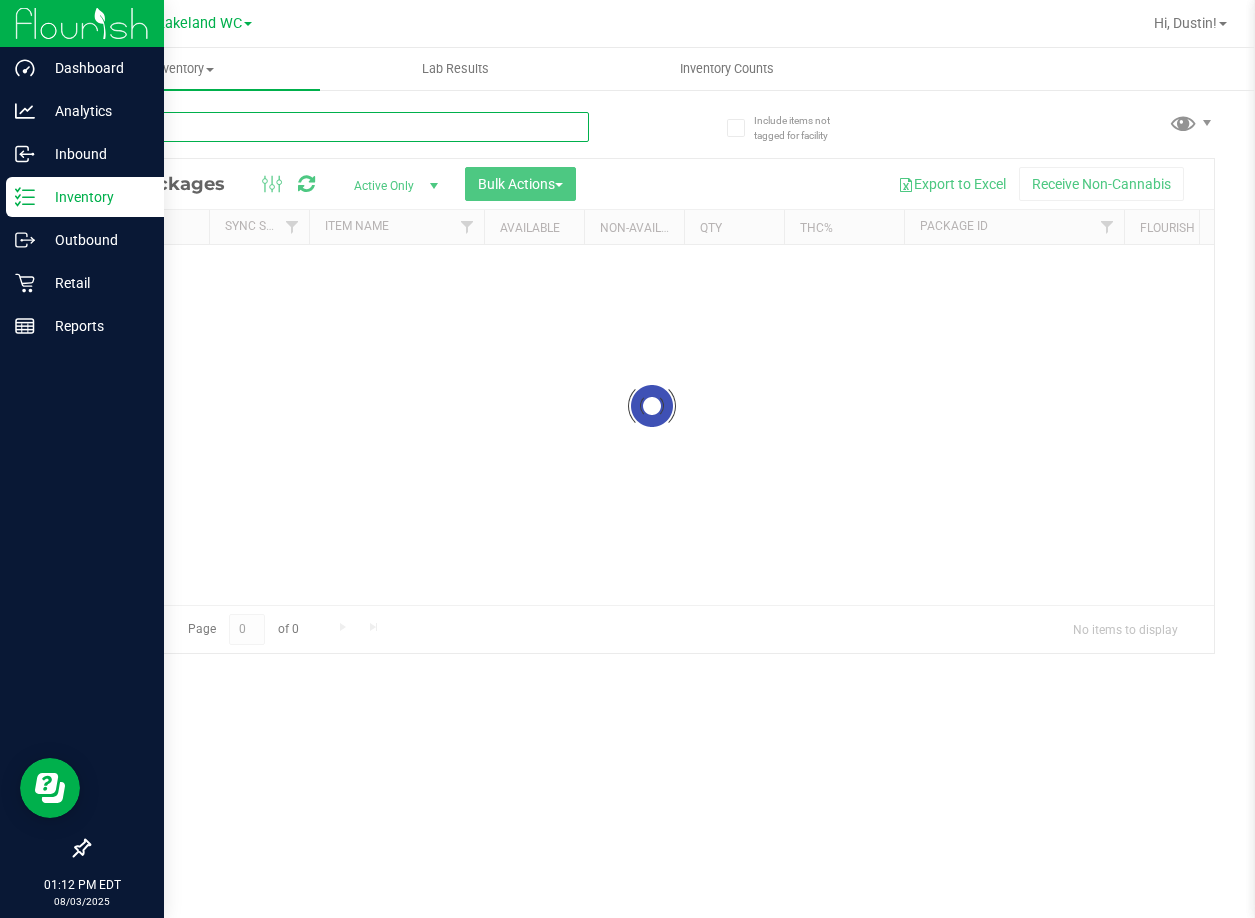 click at bounding box center [338, 127] 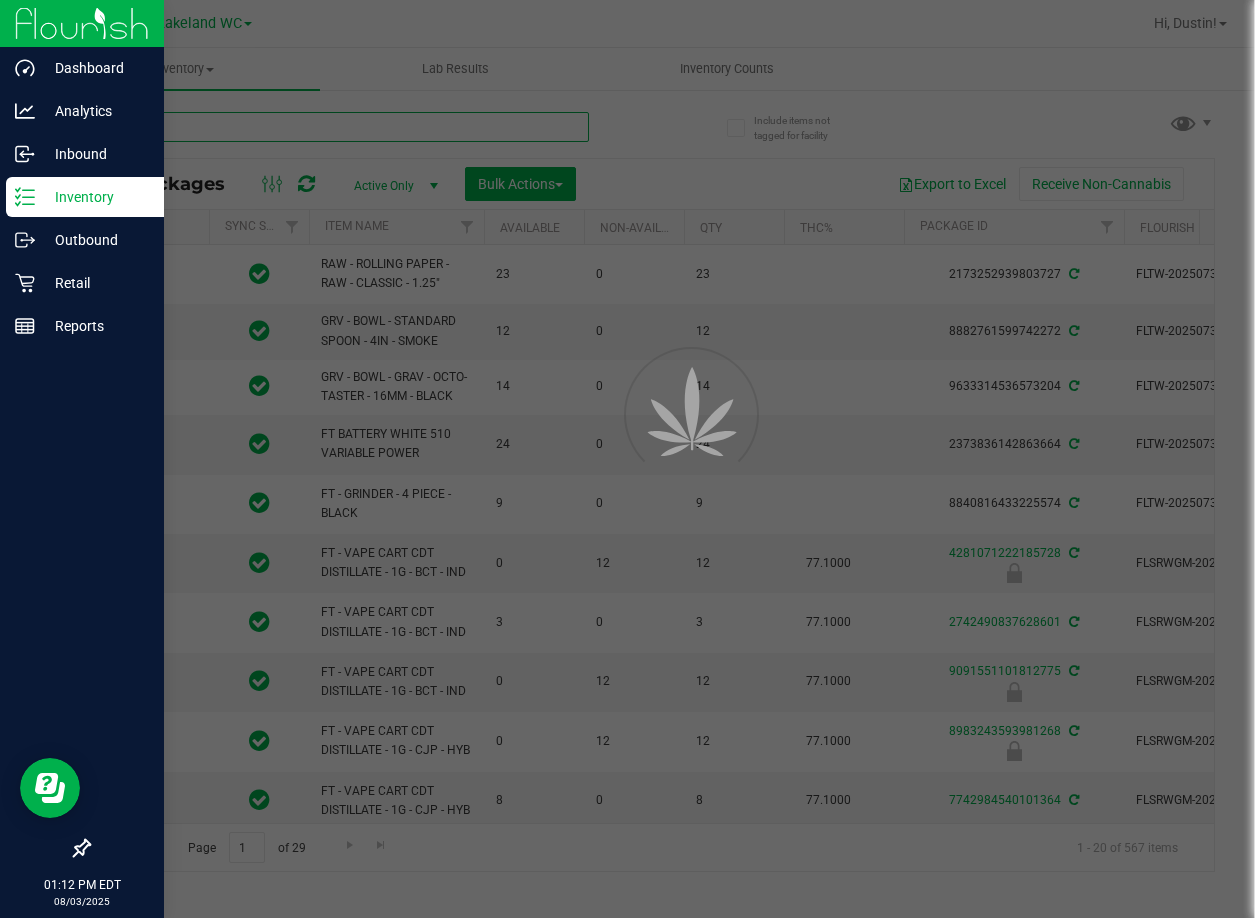 type on "dr" 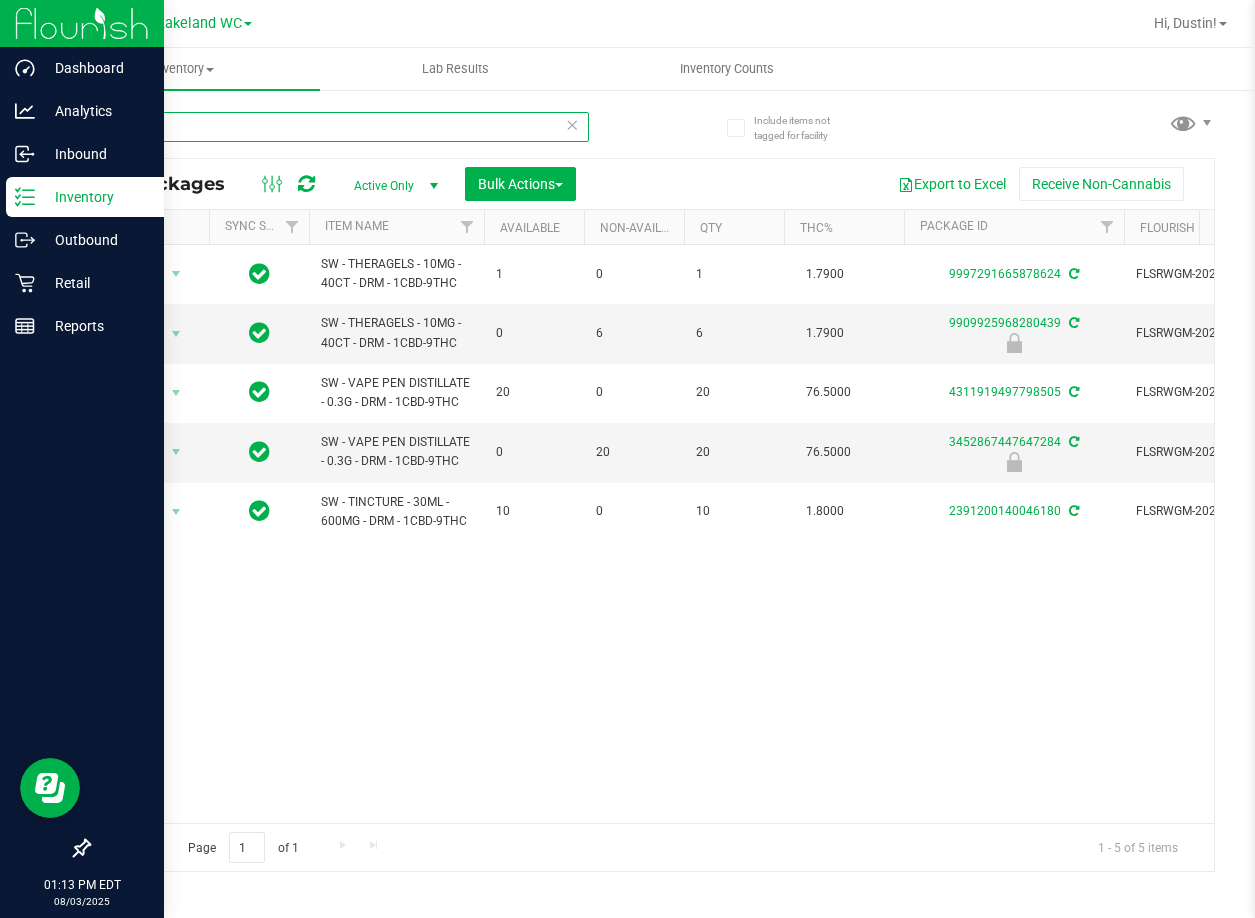 type on "drm" 